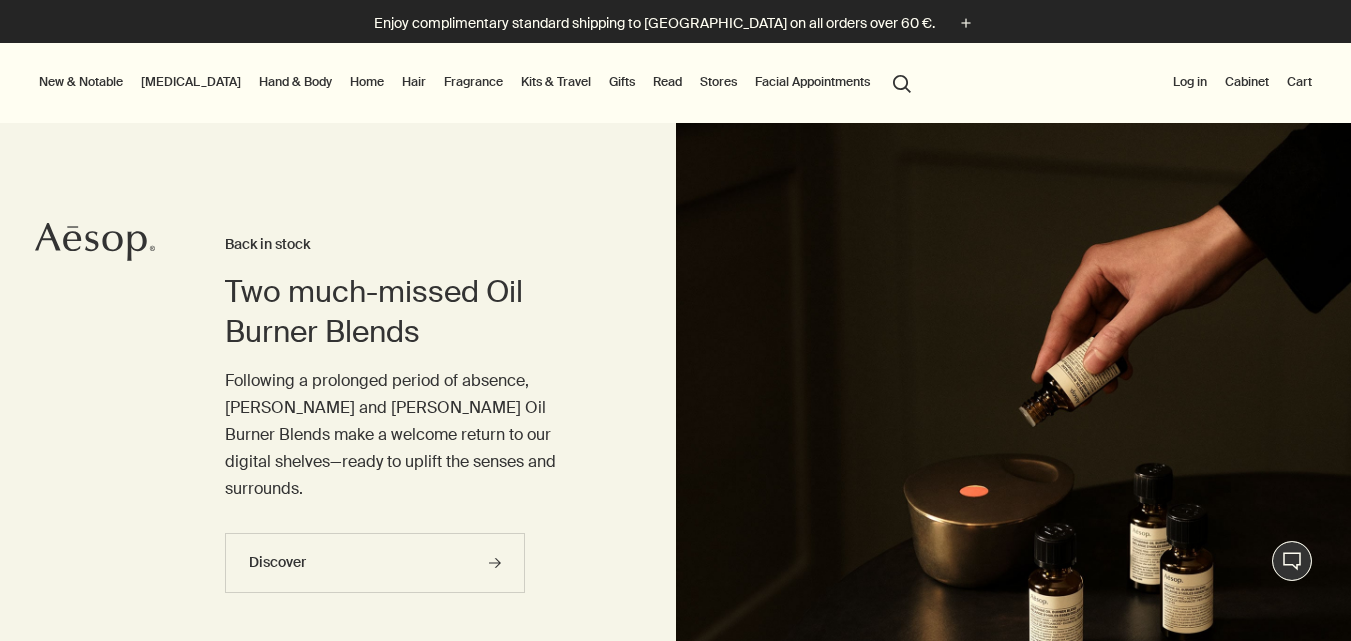 scroll, scrollTop: 11, scrollLeft: 0, axis: vertical 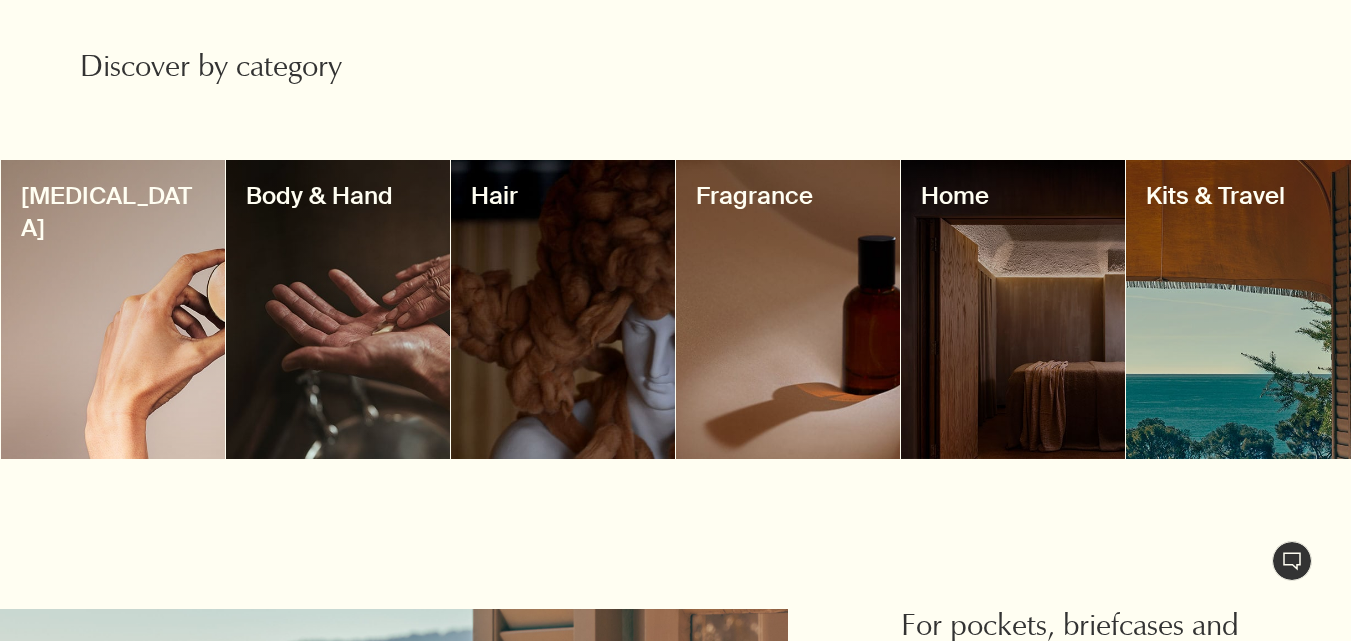 click at bounding box center (1238, 309) 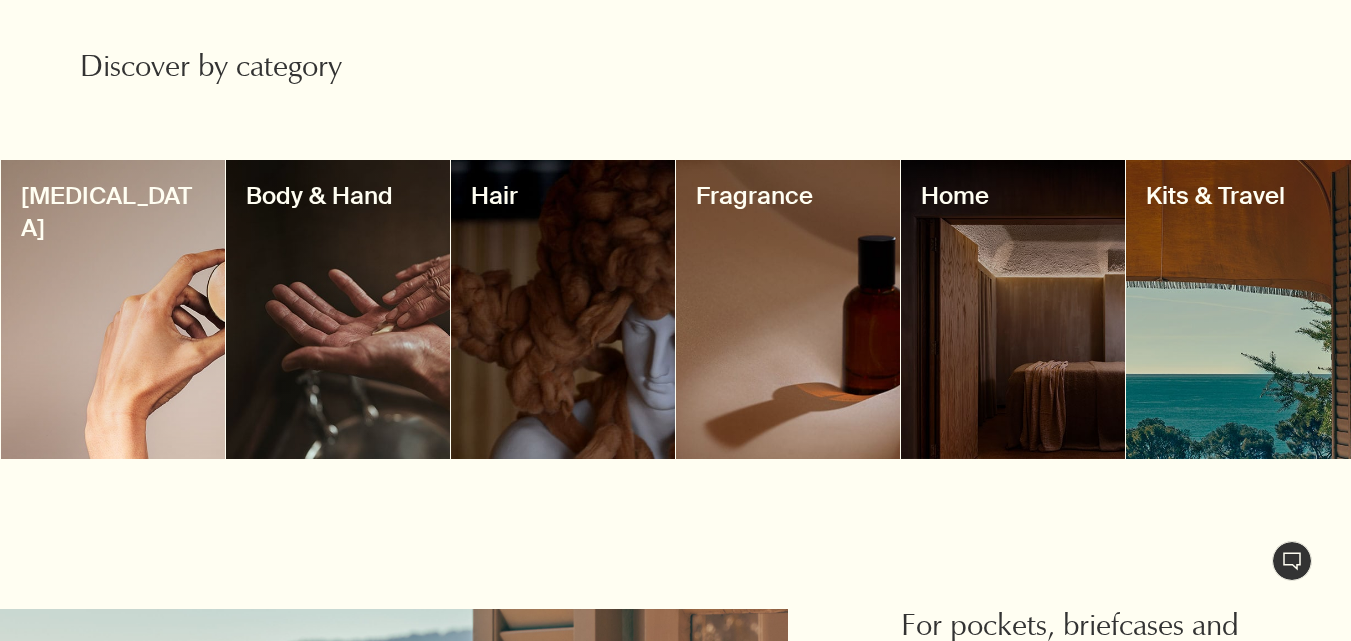 click on "Kits & Travel" at bounding box center (1238, 196) 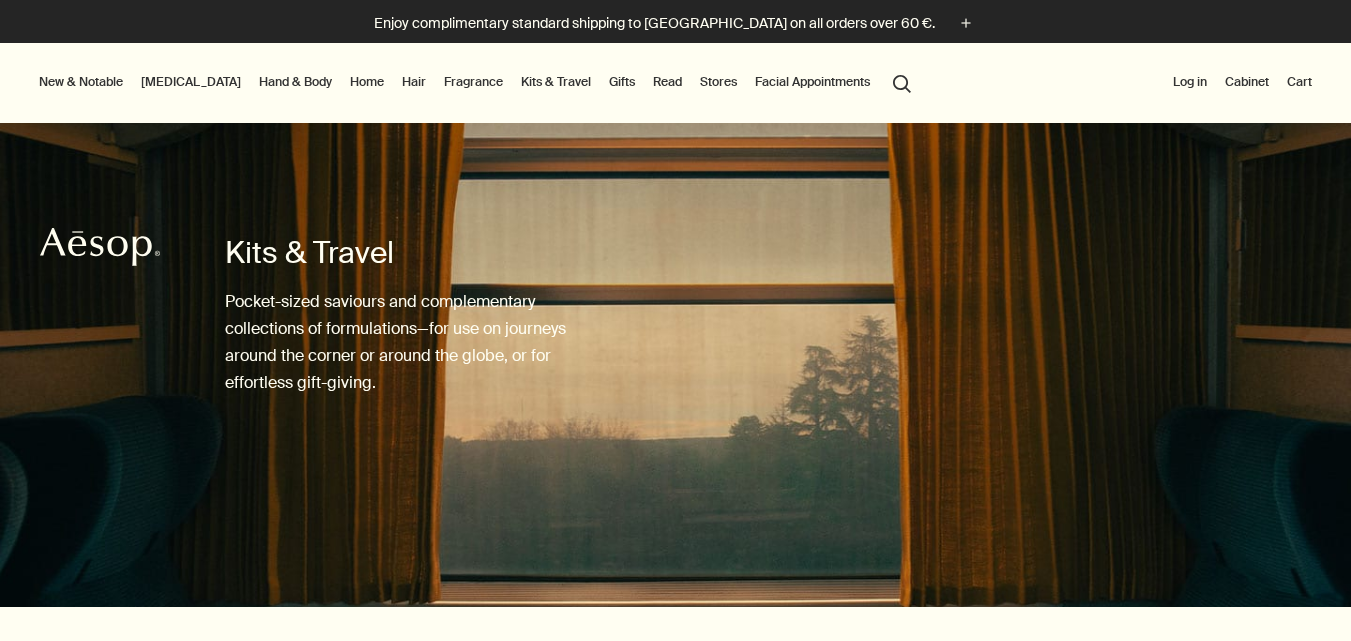 scroll, scrollTop: 0, scrollLeft: 0, axis: both 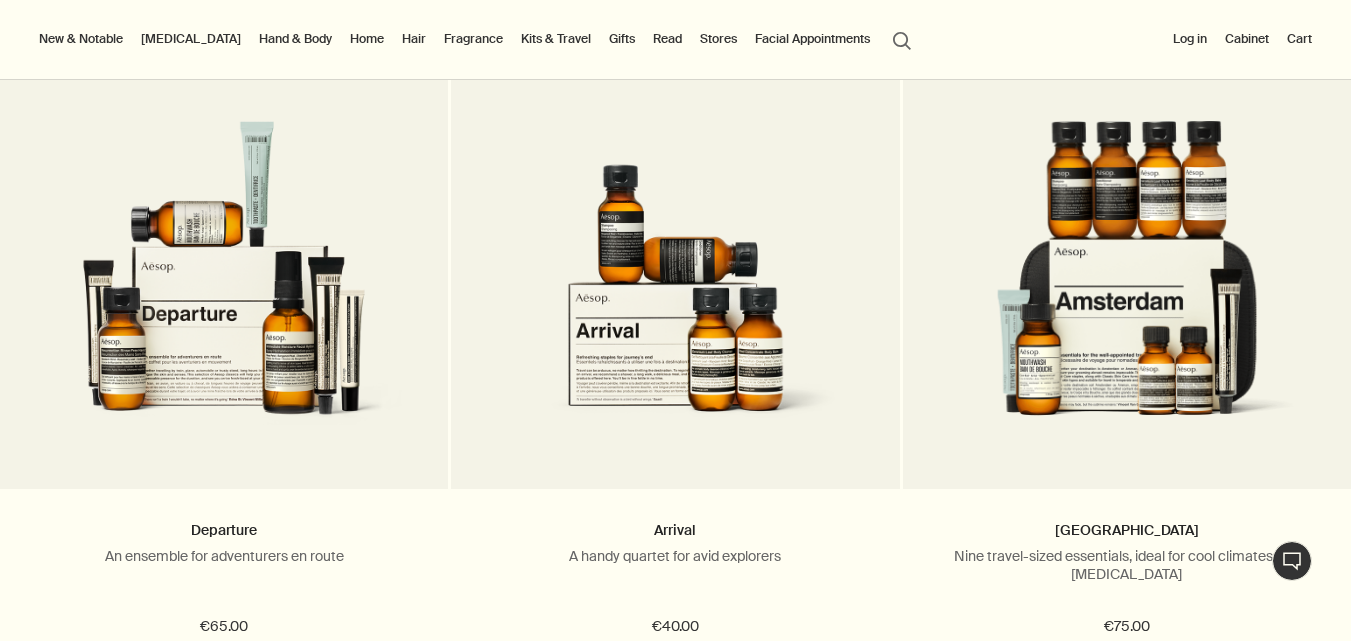 drag, startPoint x: 1356, startPoint y: 38, endPoint x: 1362, endPoint y: 283, distance: 245.07346 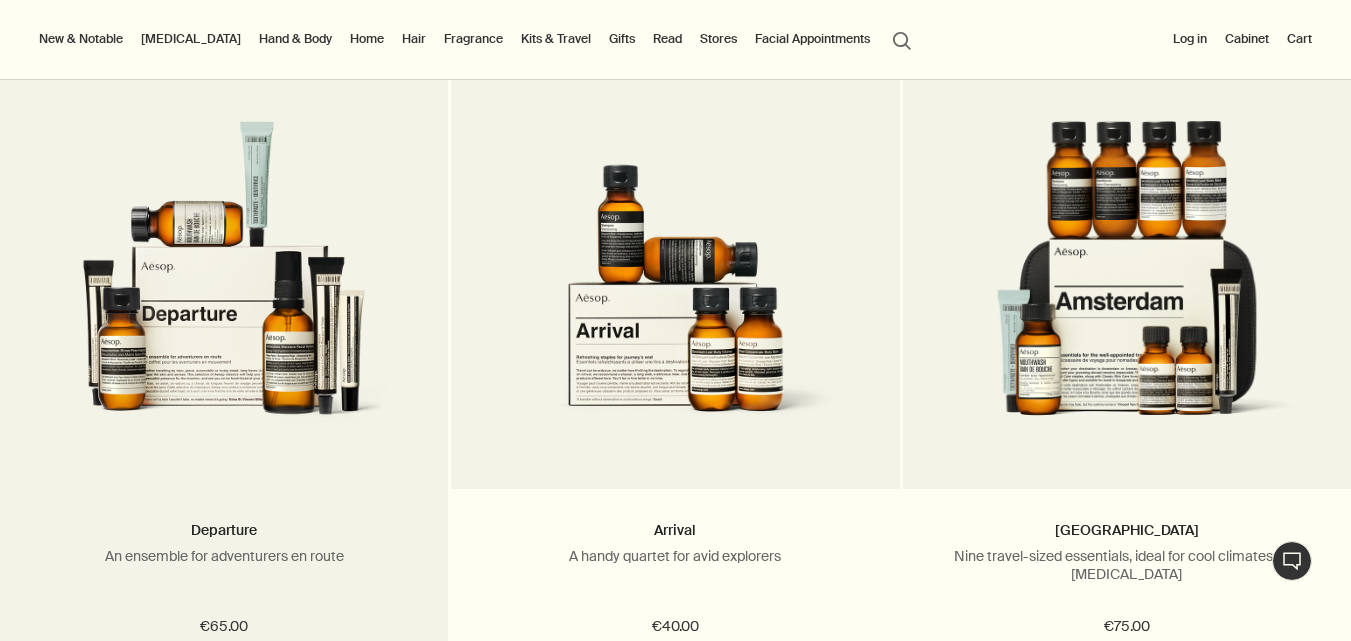 click at bounding box center (224, 289) 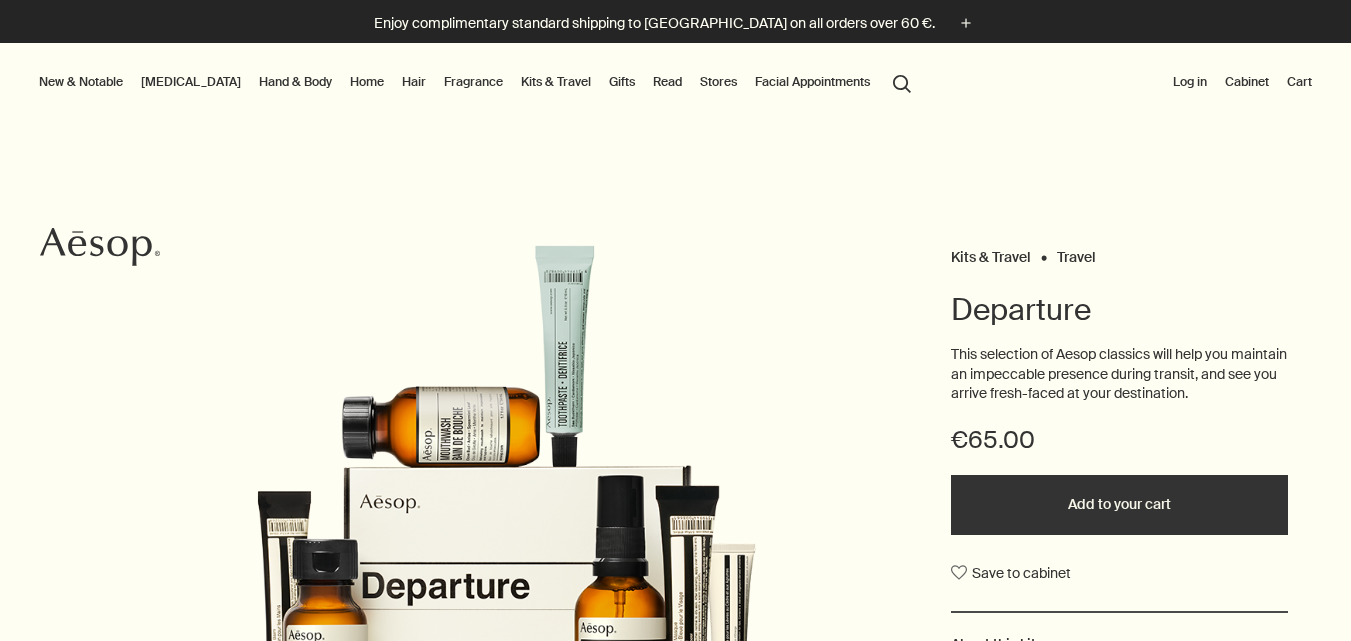 scroll, scrollTop: 0, scrollLeft: 0, axis: both 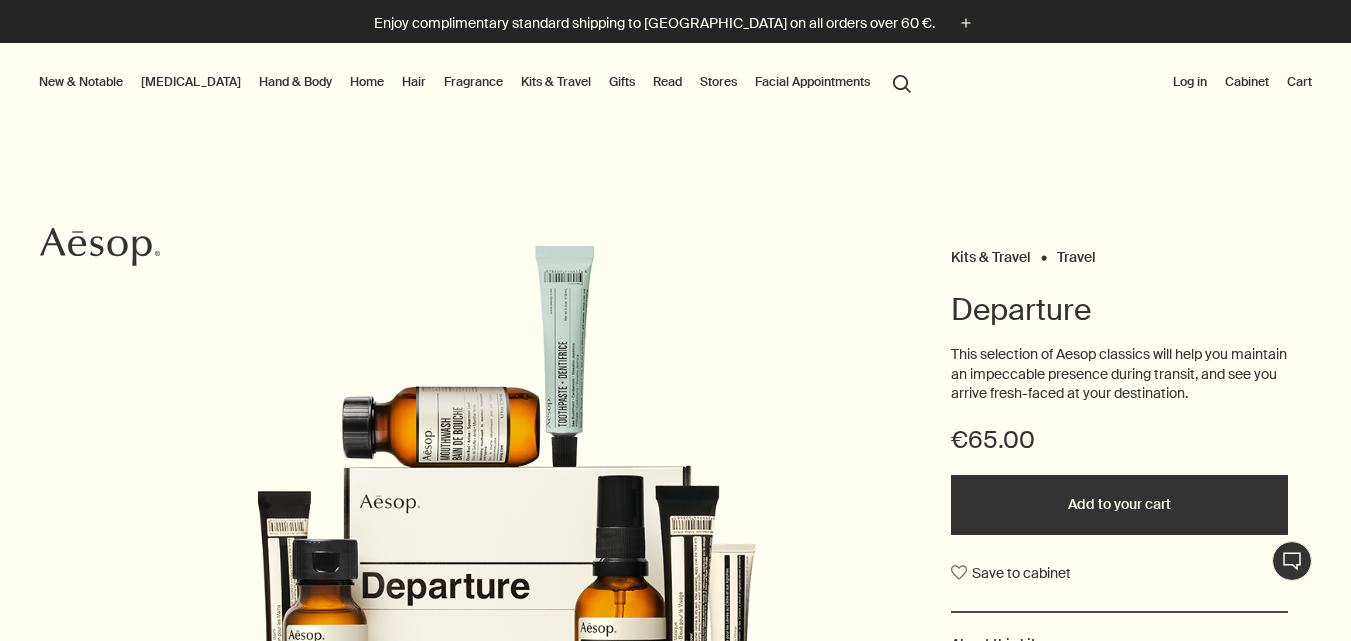 click on "[MEDICAL_DATA]" at bounding box center [191, 82] 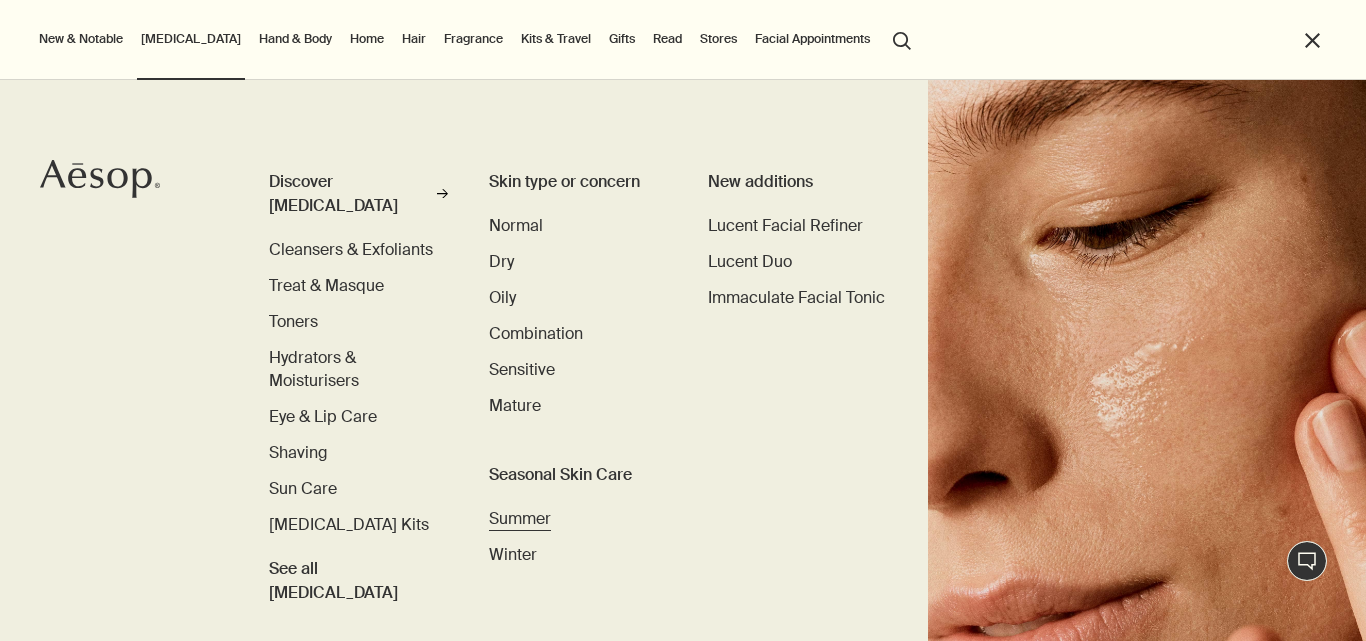click on "Summer" at bounding box center (520, 518) 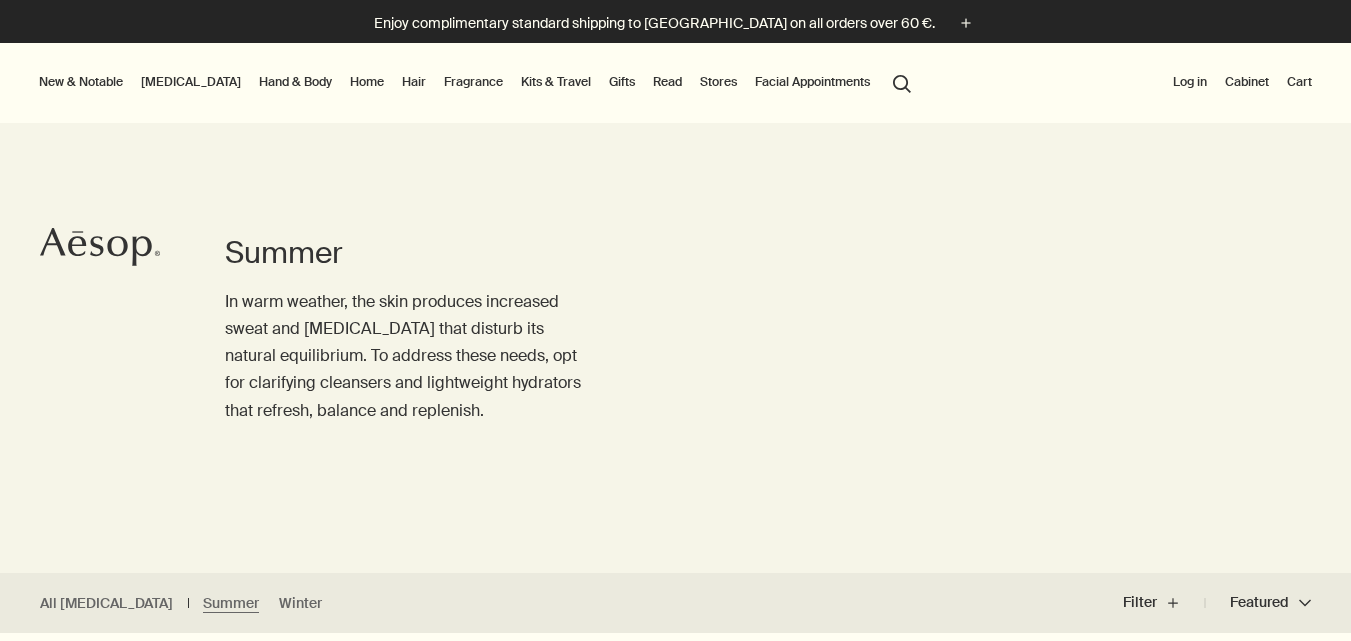 scroll, scrollTop: 0, scrollLeft: 0, axis: both 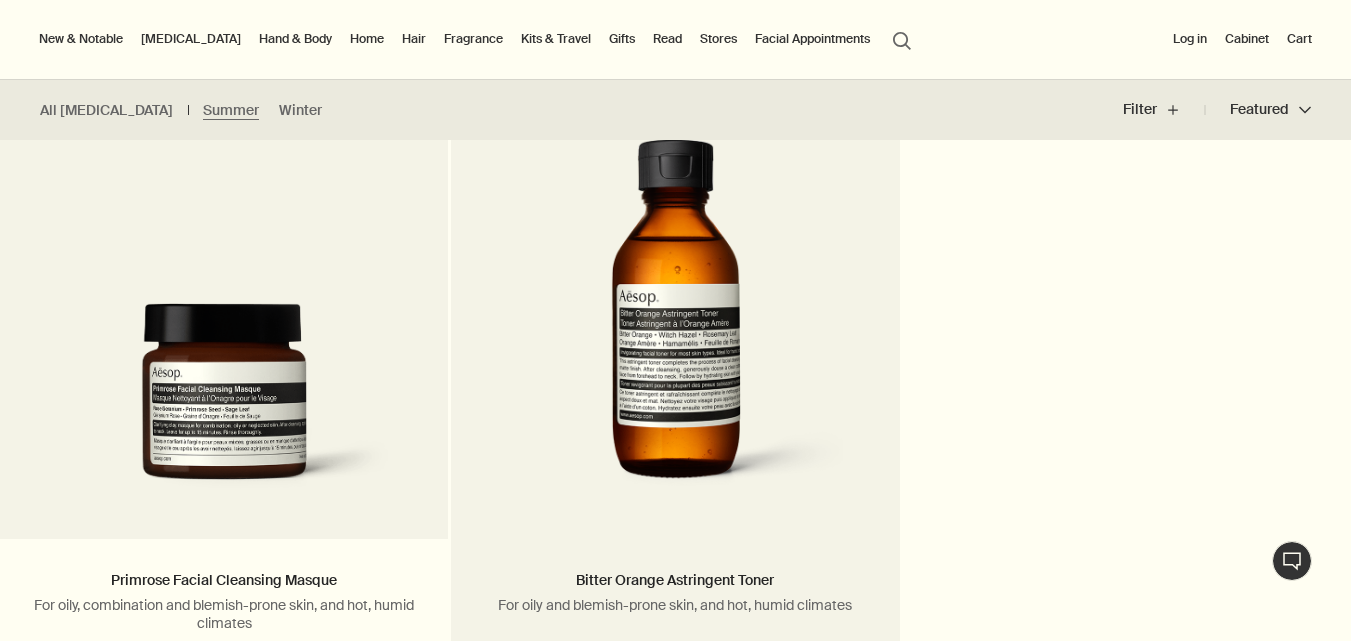 click at bounding box center [675, 324] 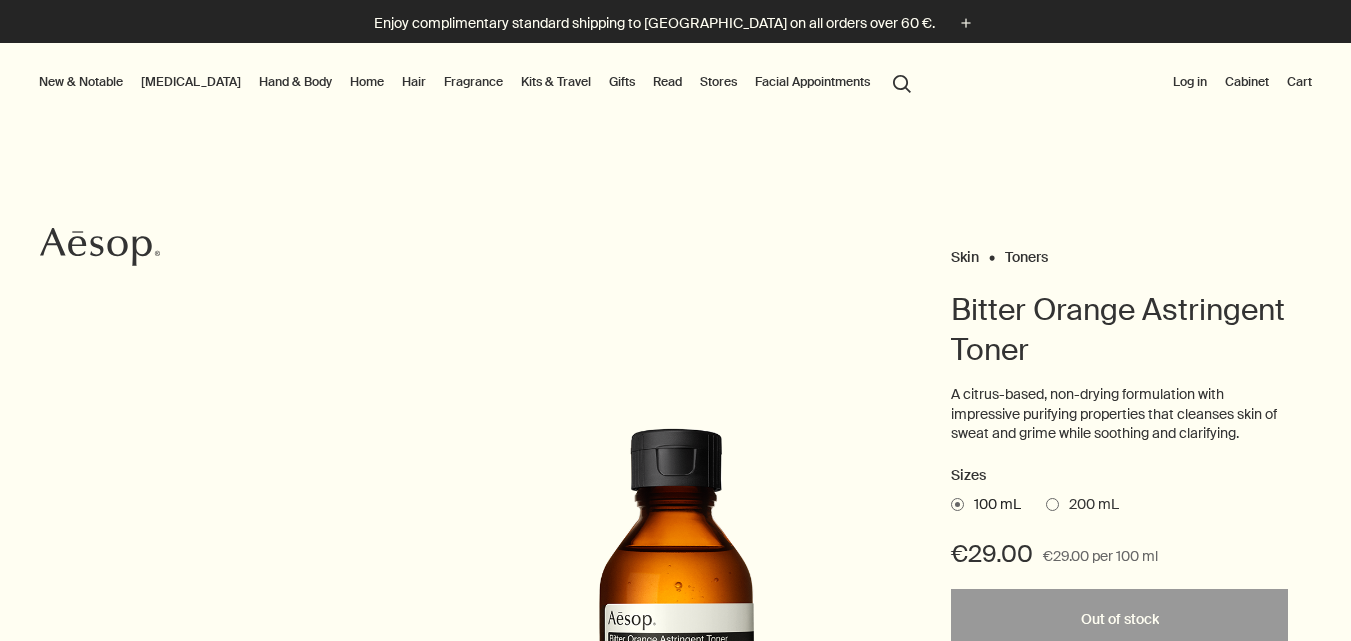 scroll, scrollTop: 0, scrollLeft: 0, axis: both 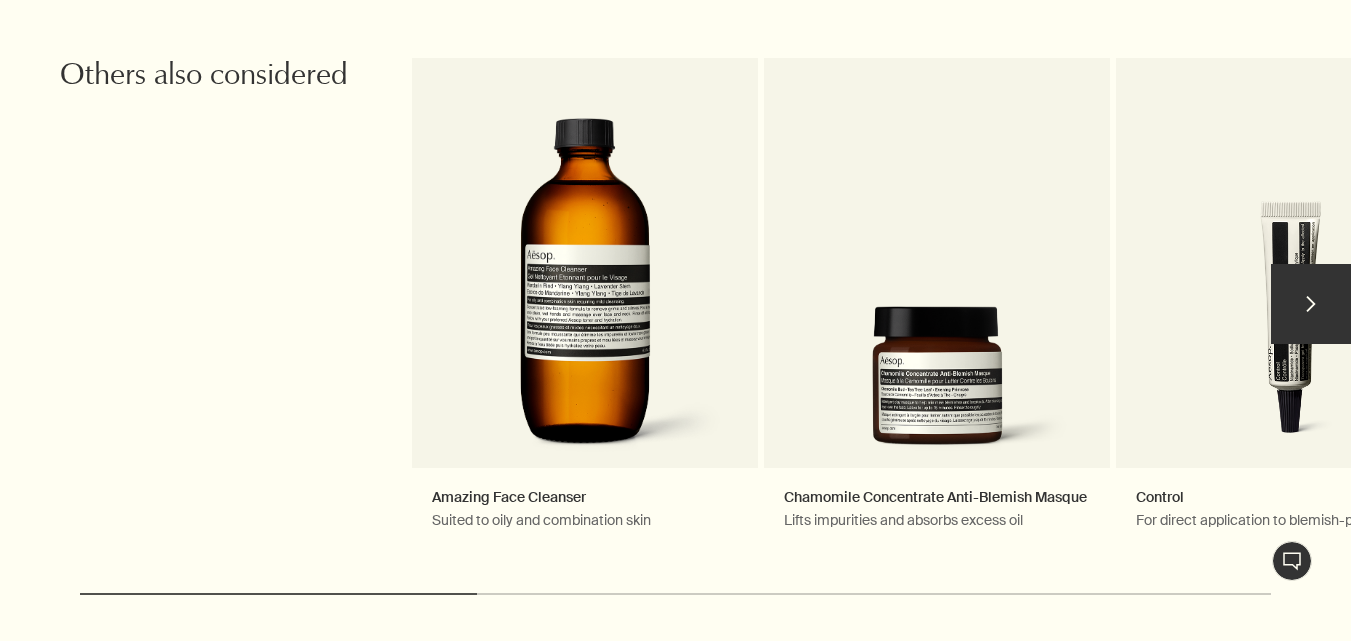 click on "chevron" at bounding box center [1311, 304] 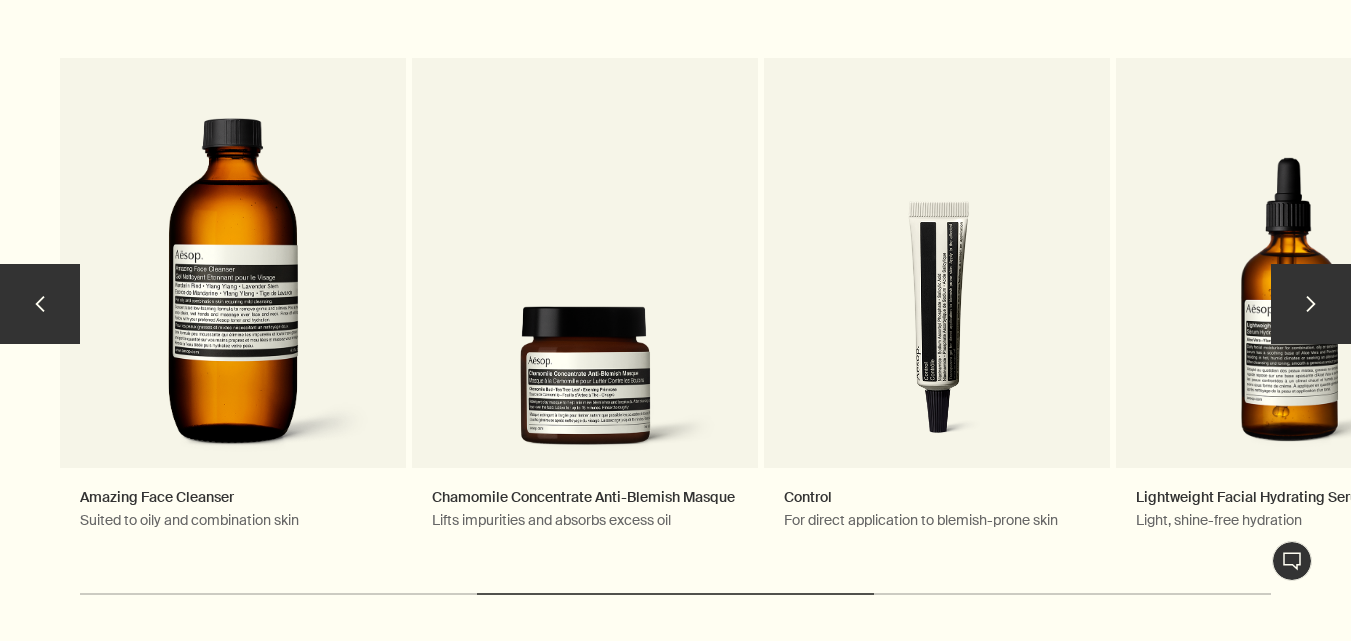 click on "chevron" at bounding box center (1311, 304) 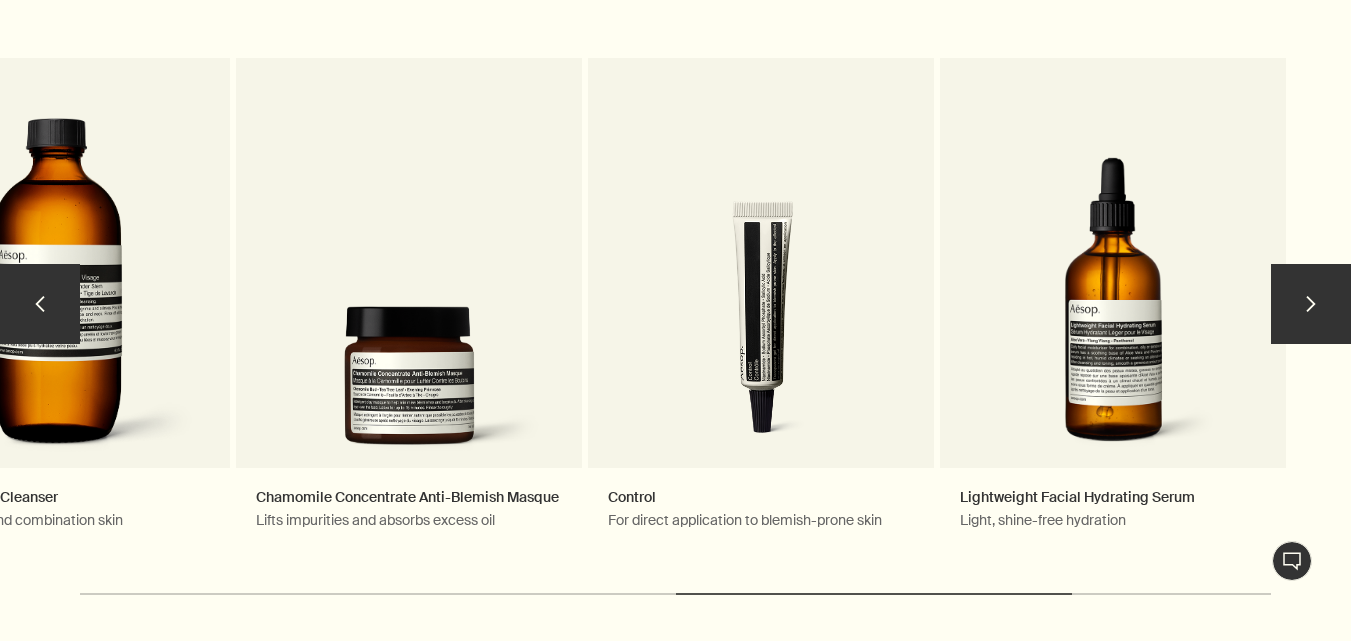 click on "chevron" at bounding box center (1311, 304) 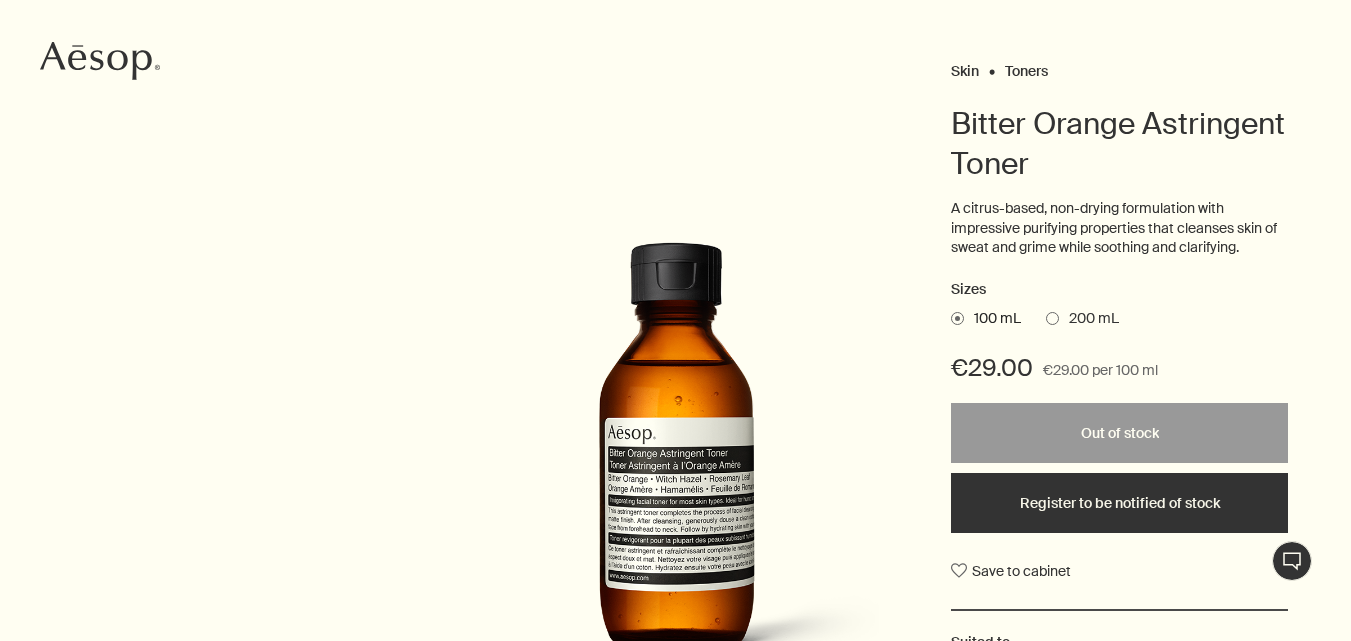 scroll, scrollTop: 0, scrollLeft: 0, axis: both 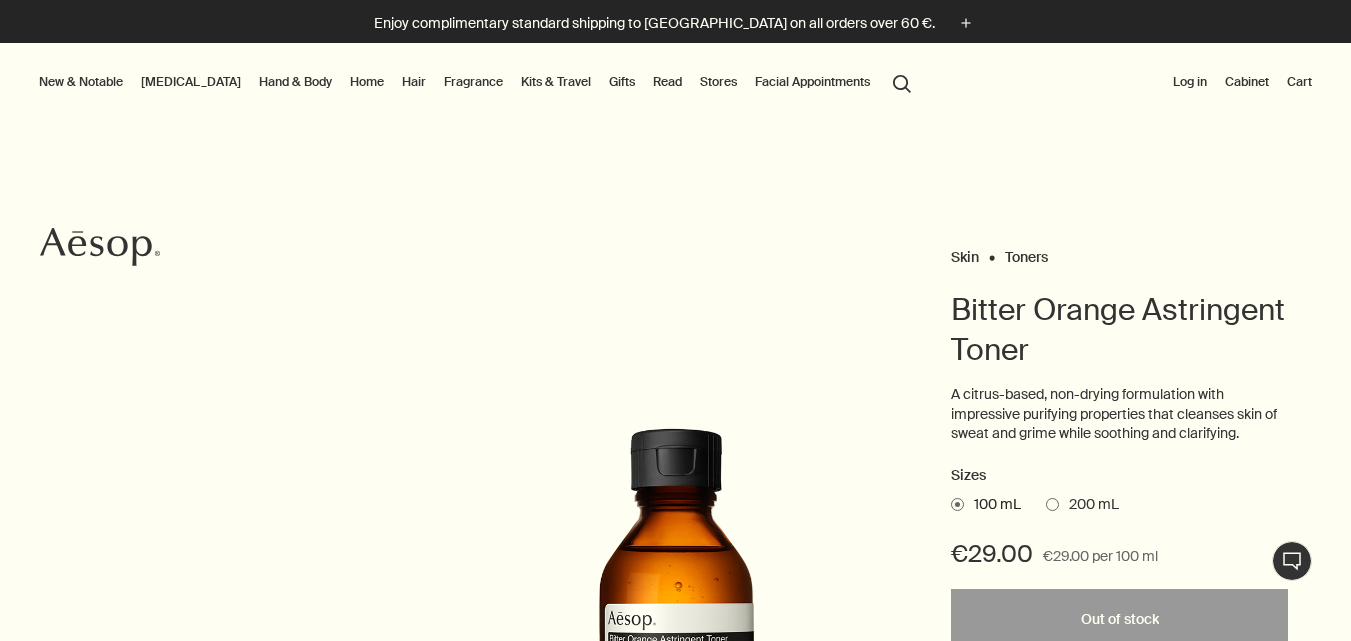 click at bounding box center (1052, 504) 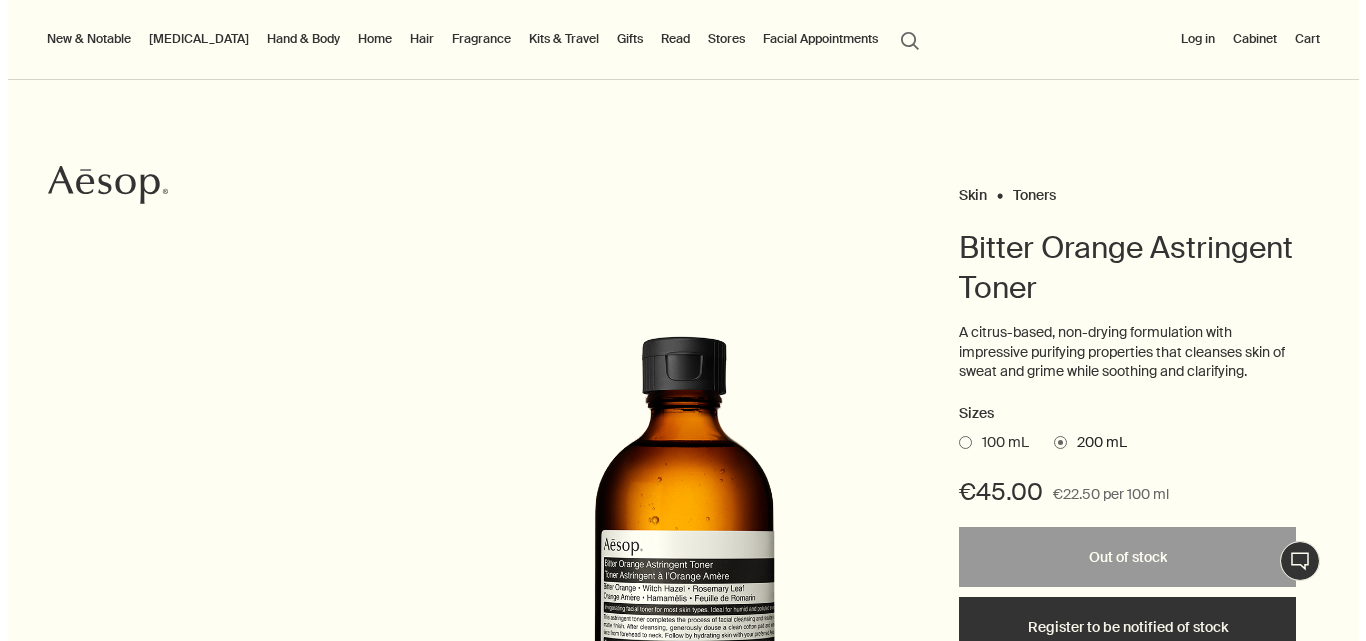 scroll, scrollTop: 6, scrollLeft: 0, axis: vertical 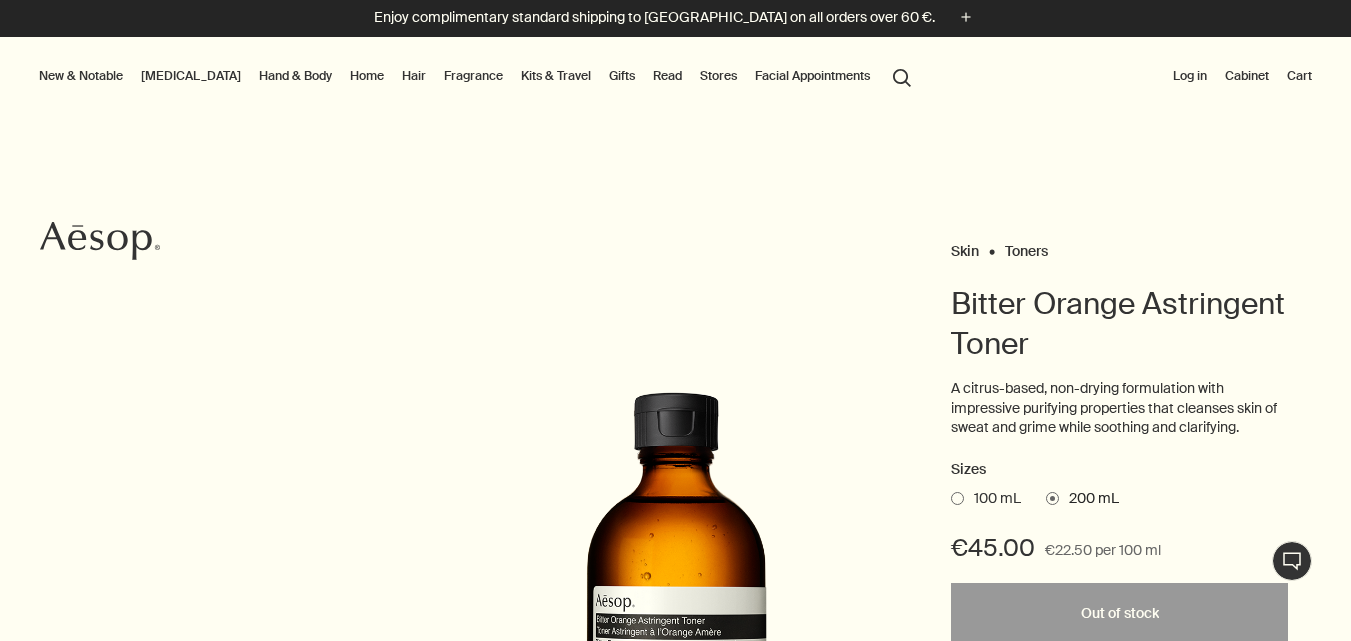 click on "search Search" at bounding box center (902, 76) 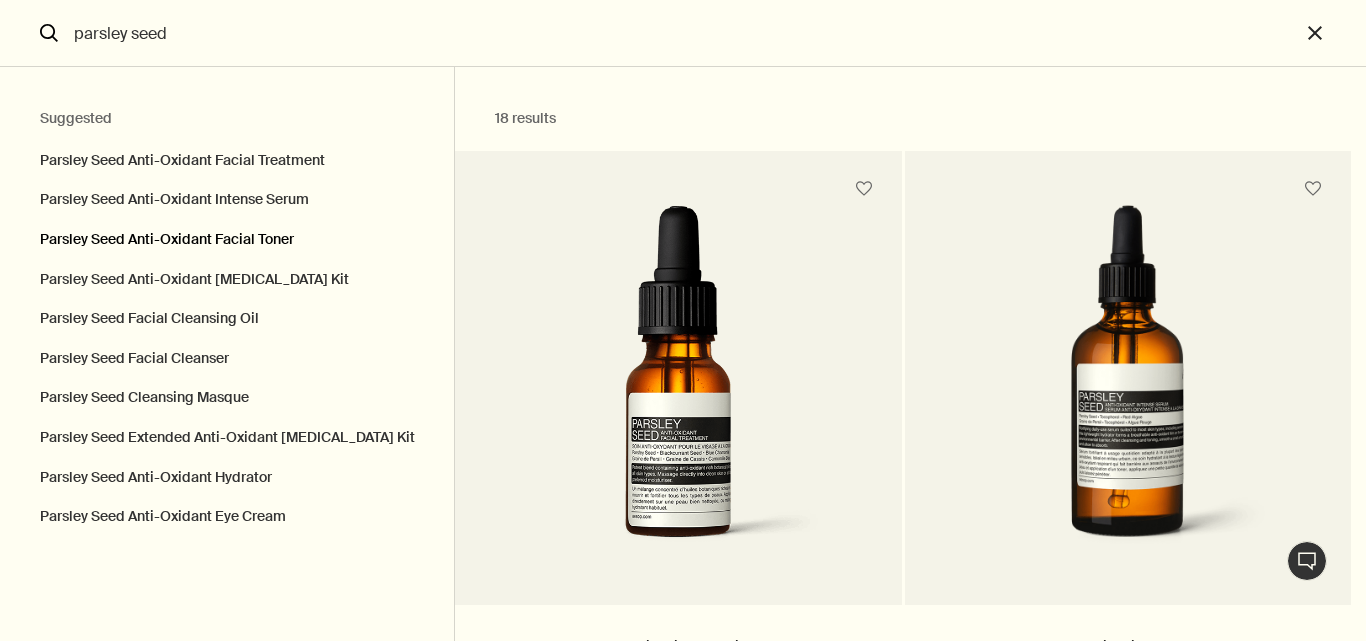 click on "Parsley Seed Anti-Oxidant Facial Toner" at bounding box center (227, 240) 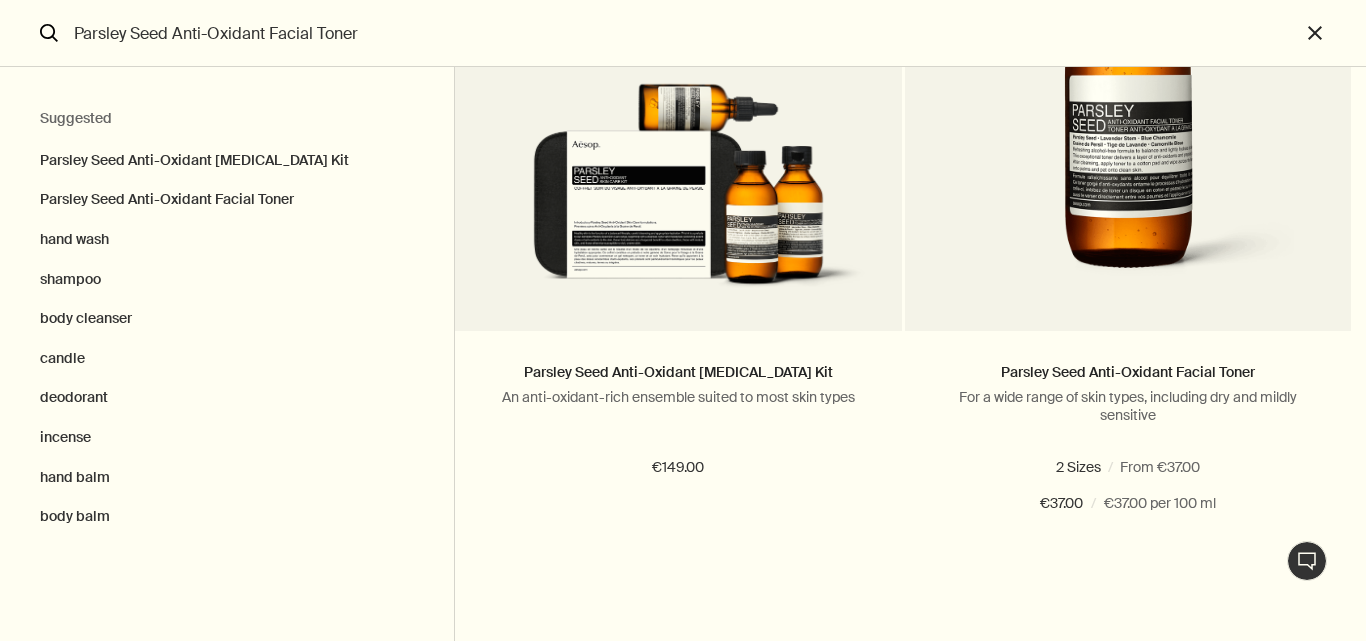 scroll, scrollTop: 276, scrollLeft: 0, axis: vertical 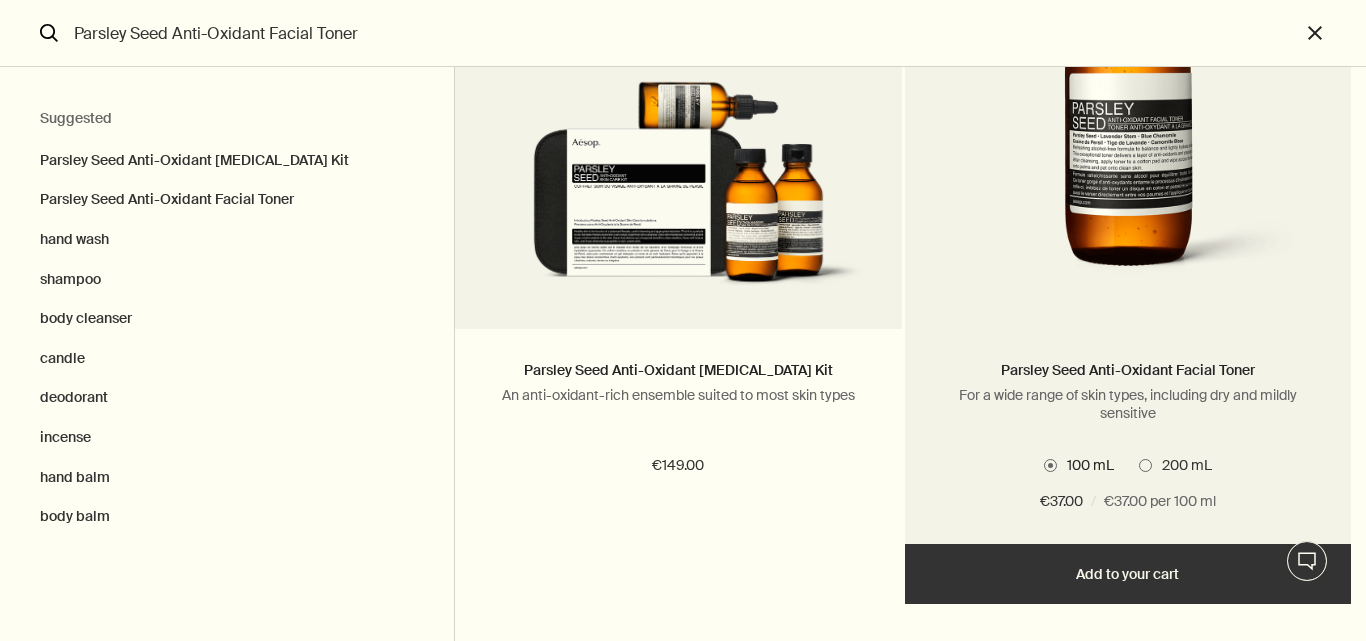 click at bounding box center [1145, 465] 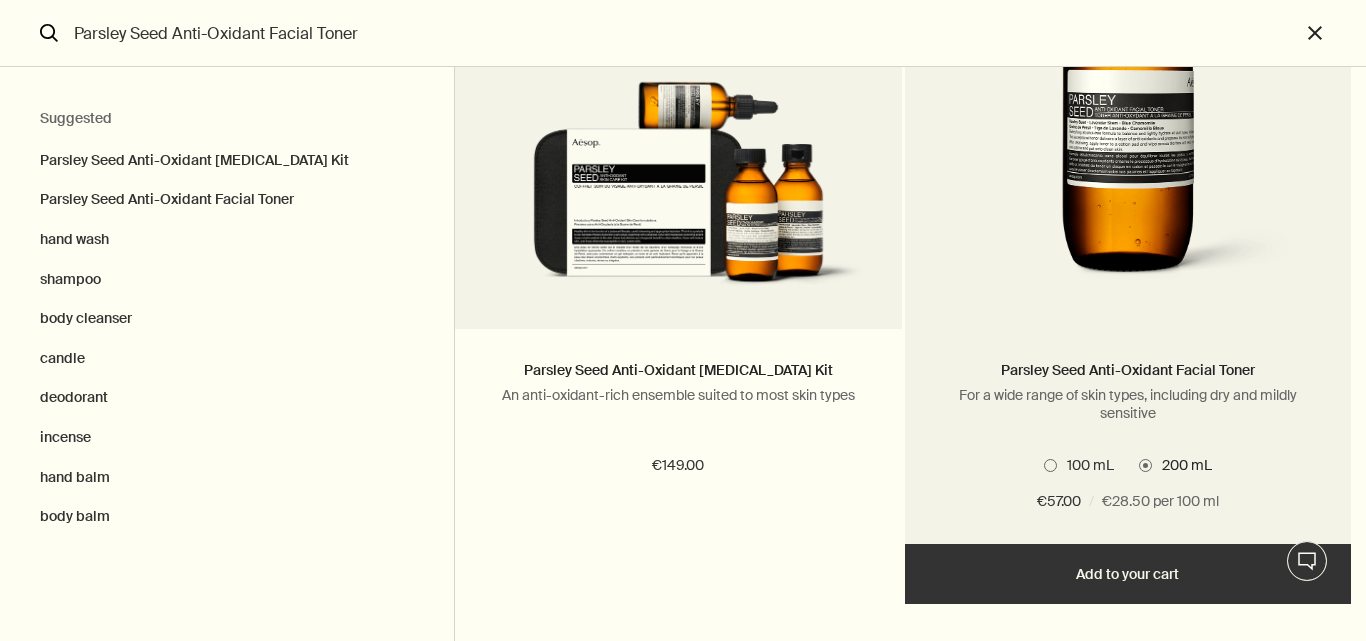 click on "Add Add to your cart" at bounding box center [1128, 574] 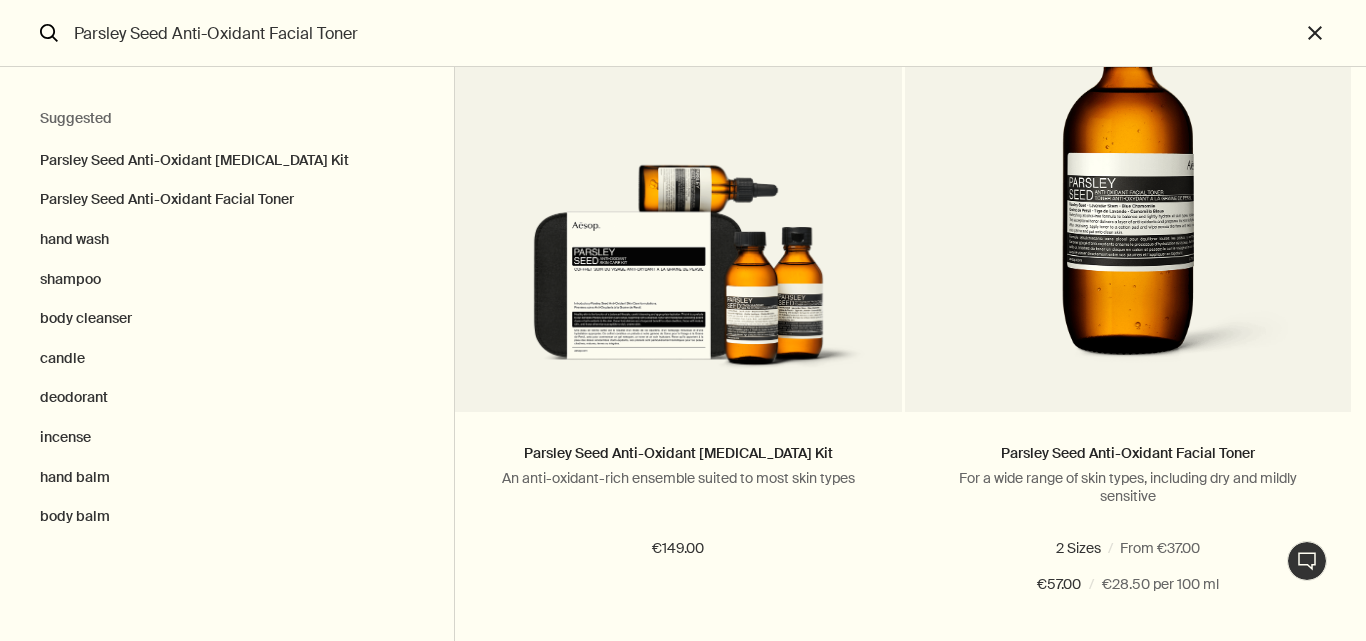 scroll, scrollTop: 184, scrollLeft: 0, axis: vertical 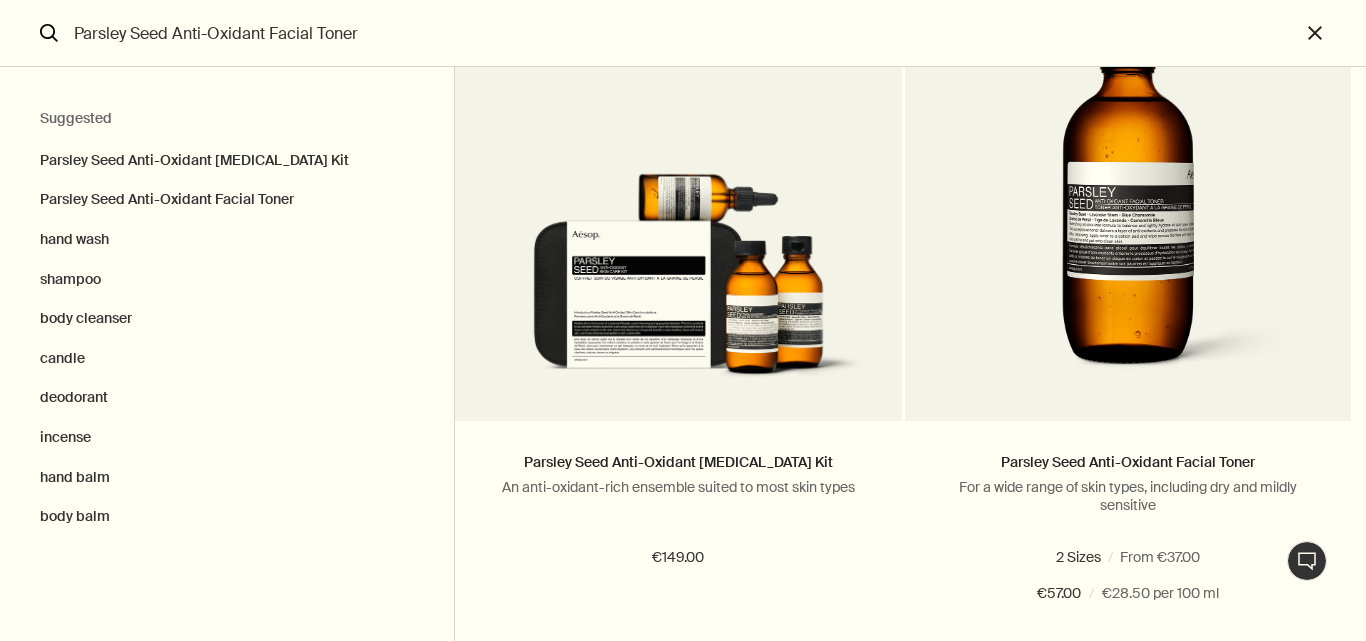 click on "Parsley Seed Anti-Oxidant Facial Toner" at bounding box center [683, 33] 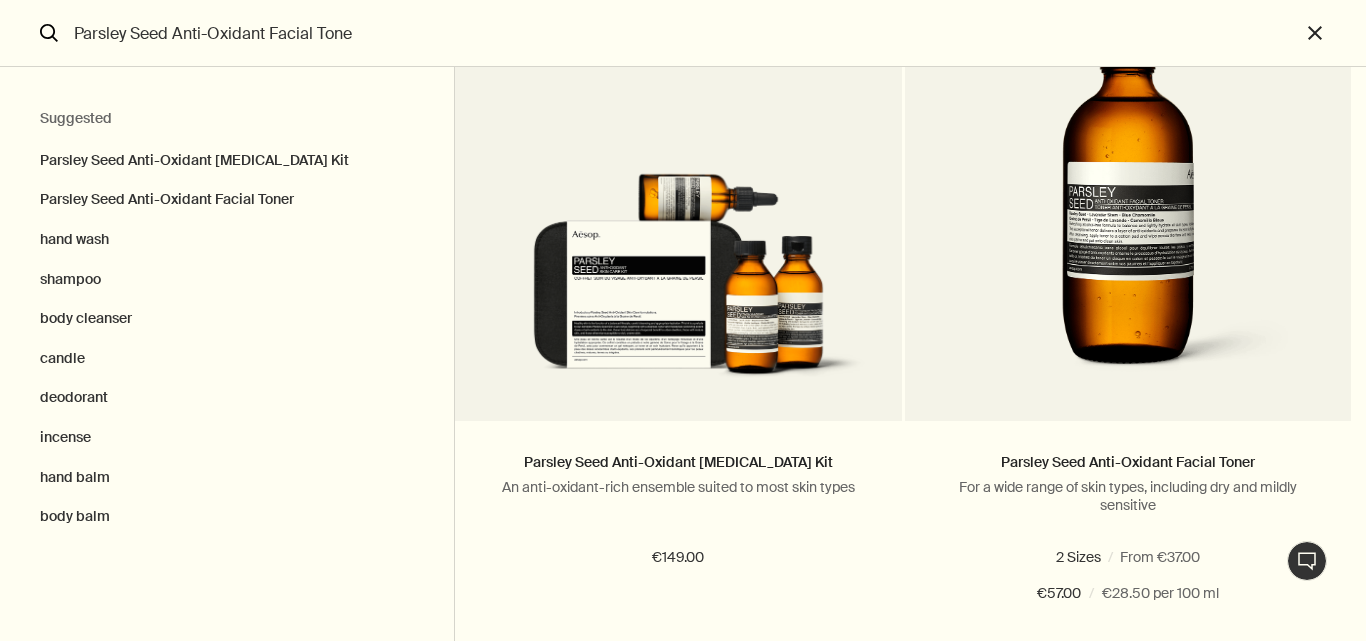 scroll, scrollTop: 0, scrollLeft: 0, axis: both 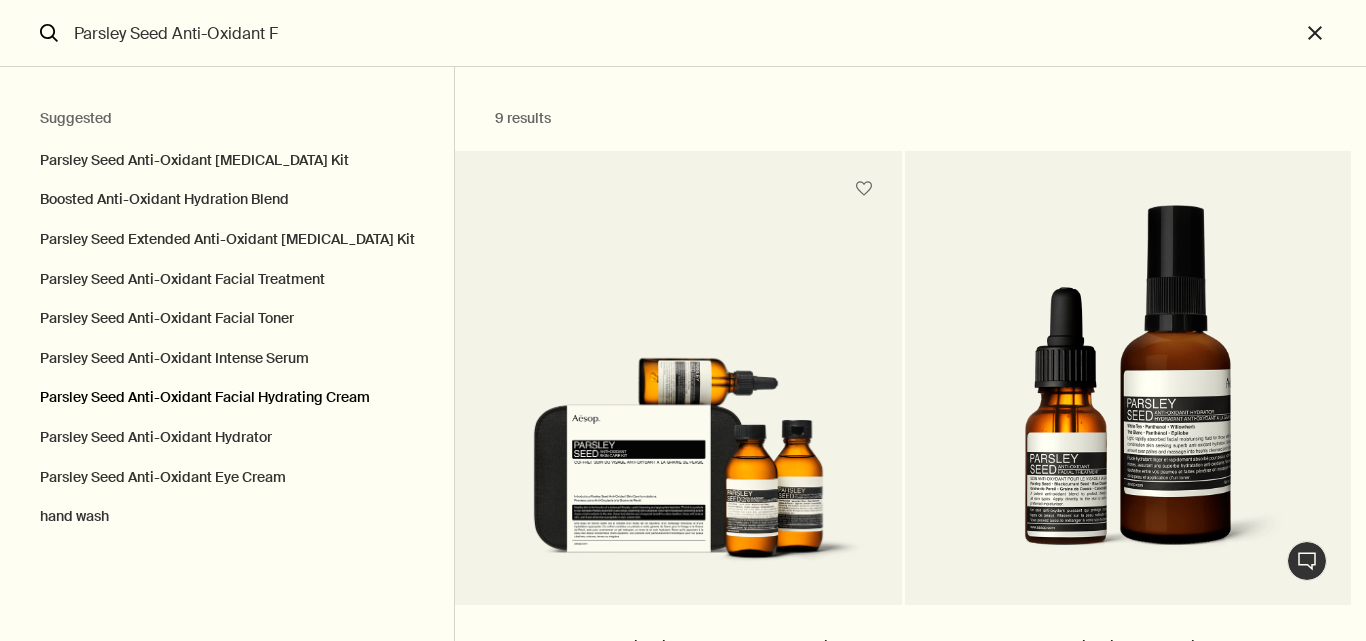 click on "Parsley Seed Anti-Oxidant Facial Hydrating Cream" at bounding box center [227, 398] 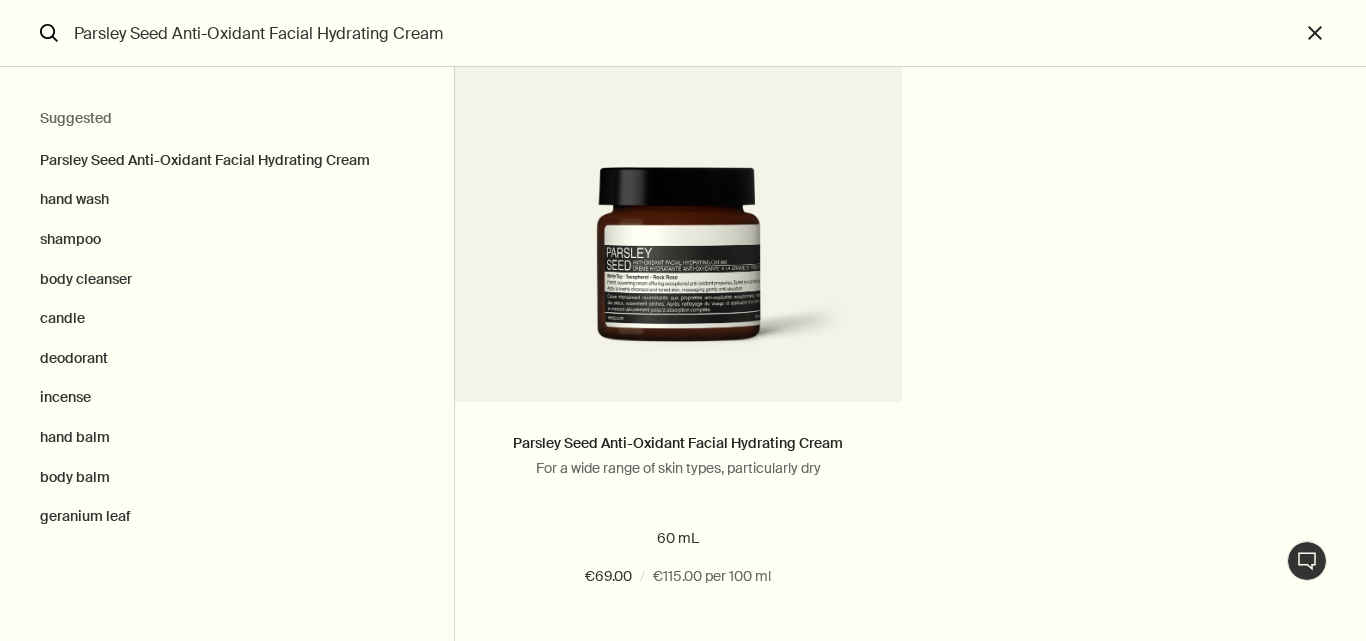 scroll, scrollTop: 281, scrollLeft: 0, axis: vertical 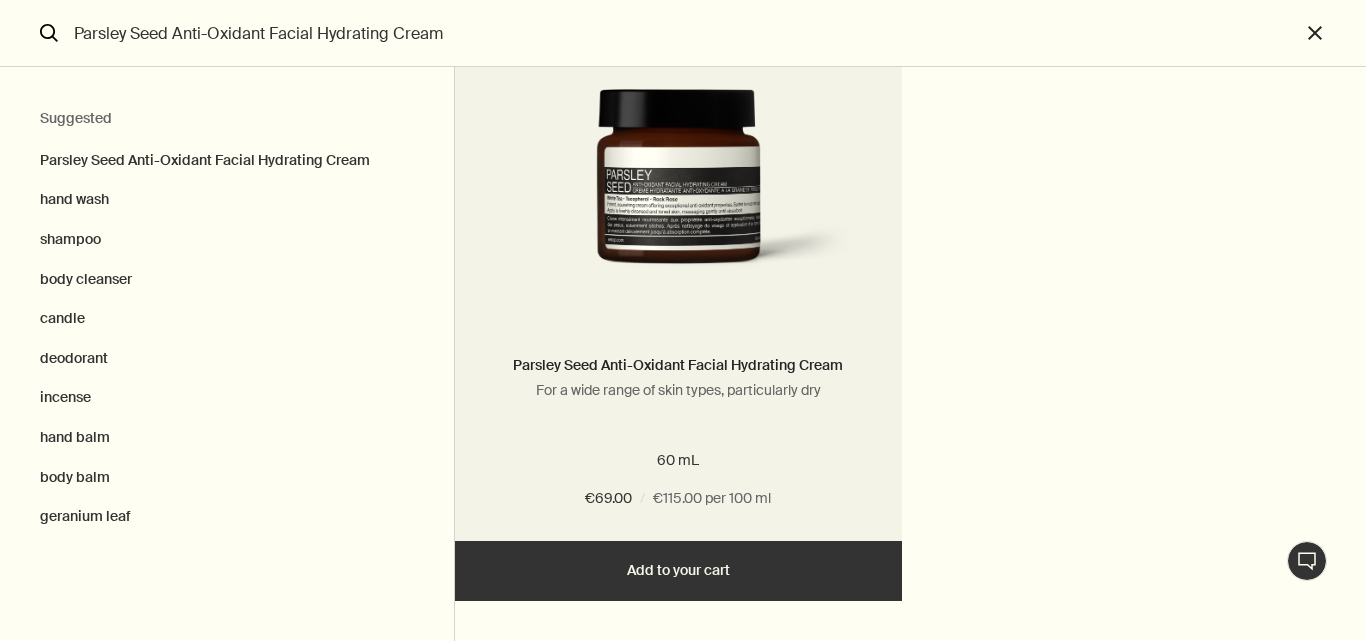 click on "Add Add to your cart" at bounding box center (678, 571) 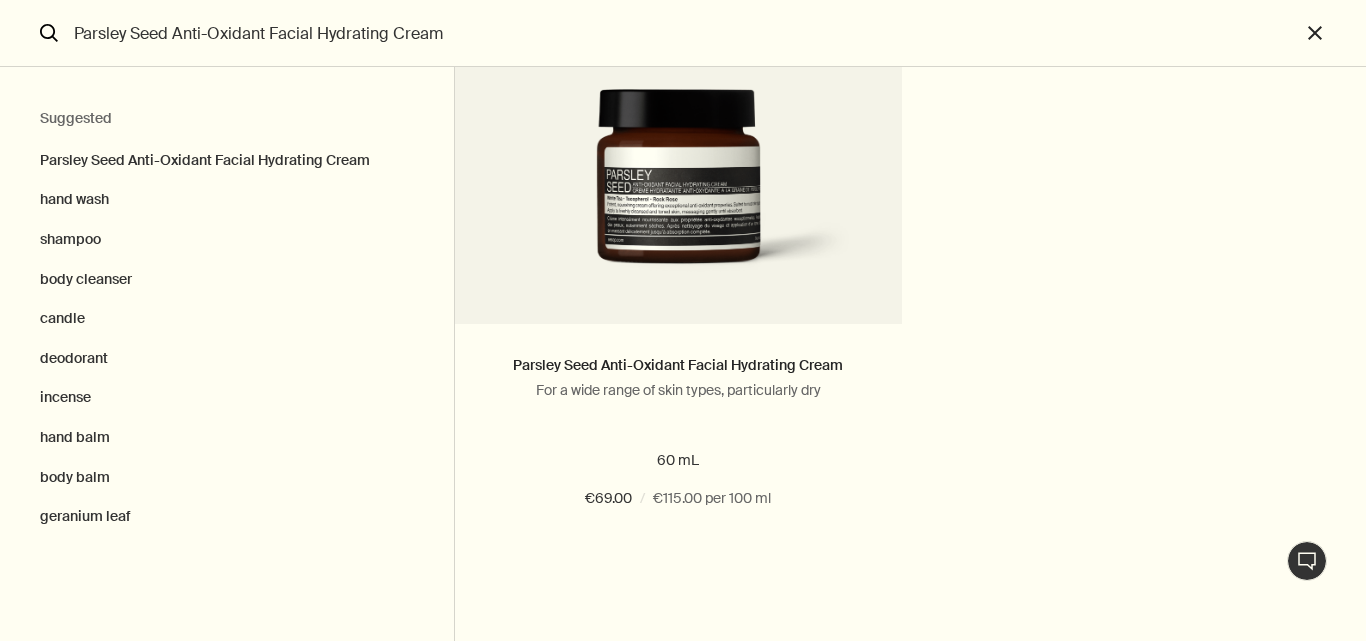 drag, startPoint x: 454, startPoint y: 28, endPoint x: 96, endPoint y: 27, distance: 358.0014 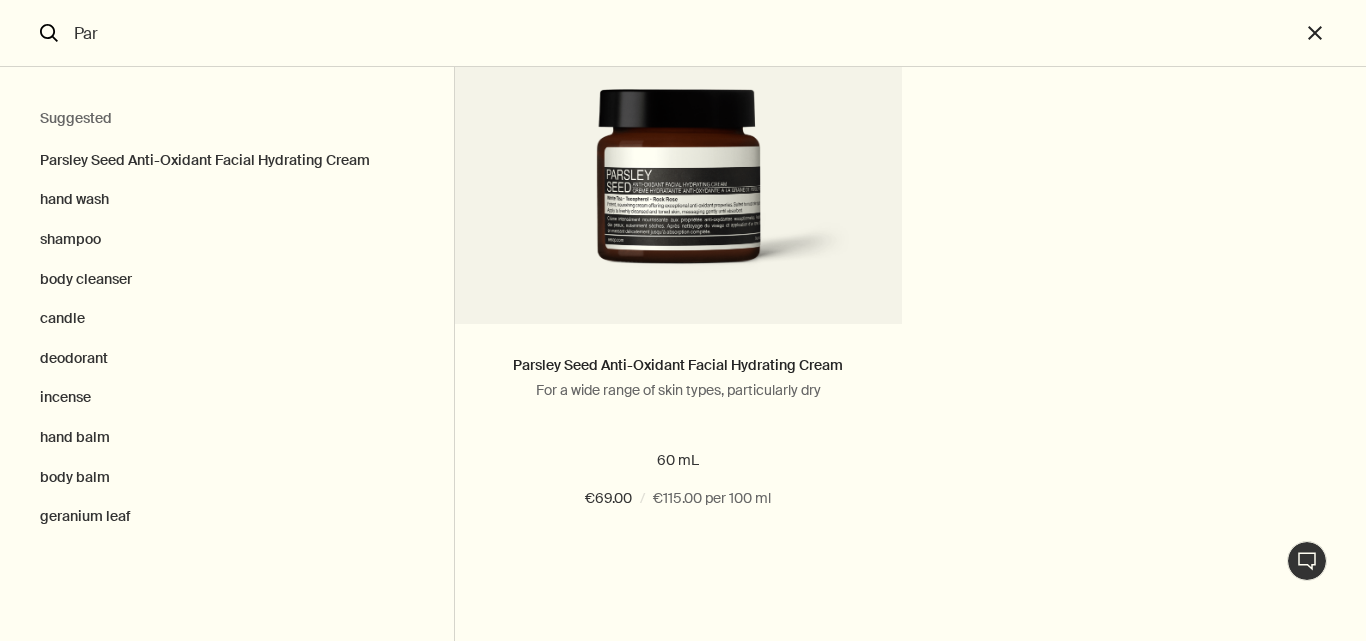 scroll, scrollTop: 0, scrollLeft: 0, axis: both 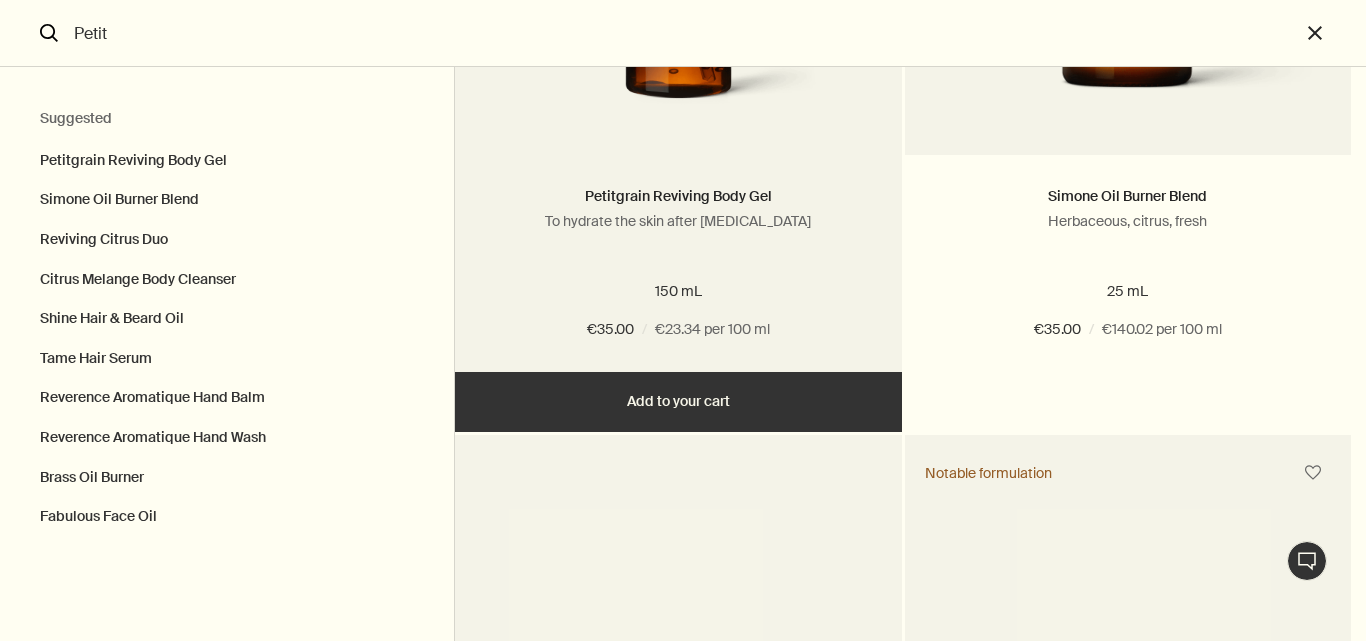click on "Add Add to your cart" at bounding box center (678, 402) 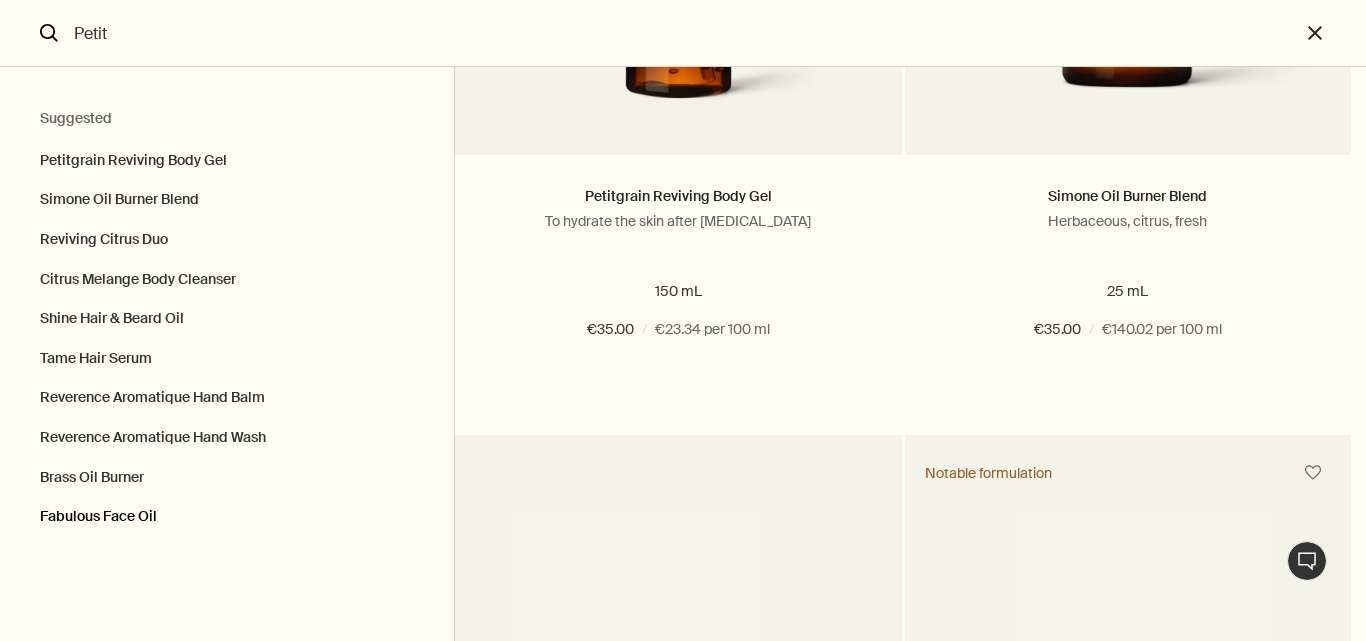 click on "Fabulous Face Oil" at bounding box center (227, 522) 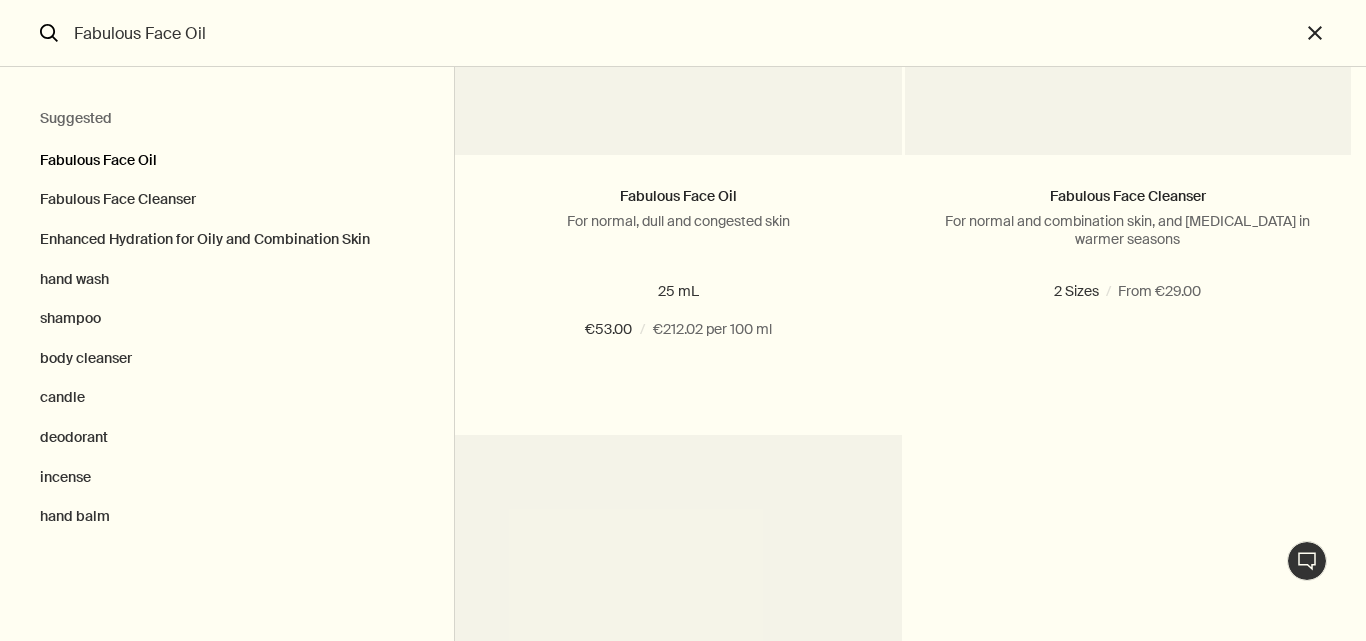 scroll, scrollTop: 0, scrollLeft: 0, axis: both 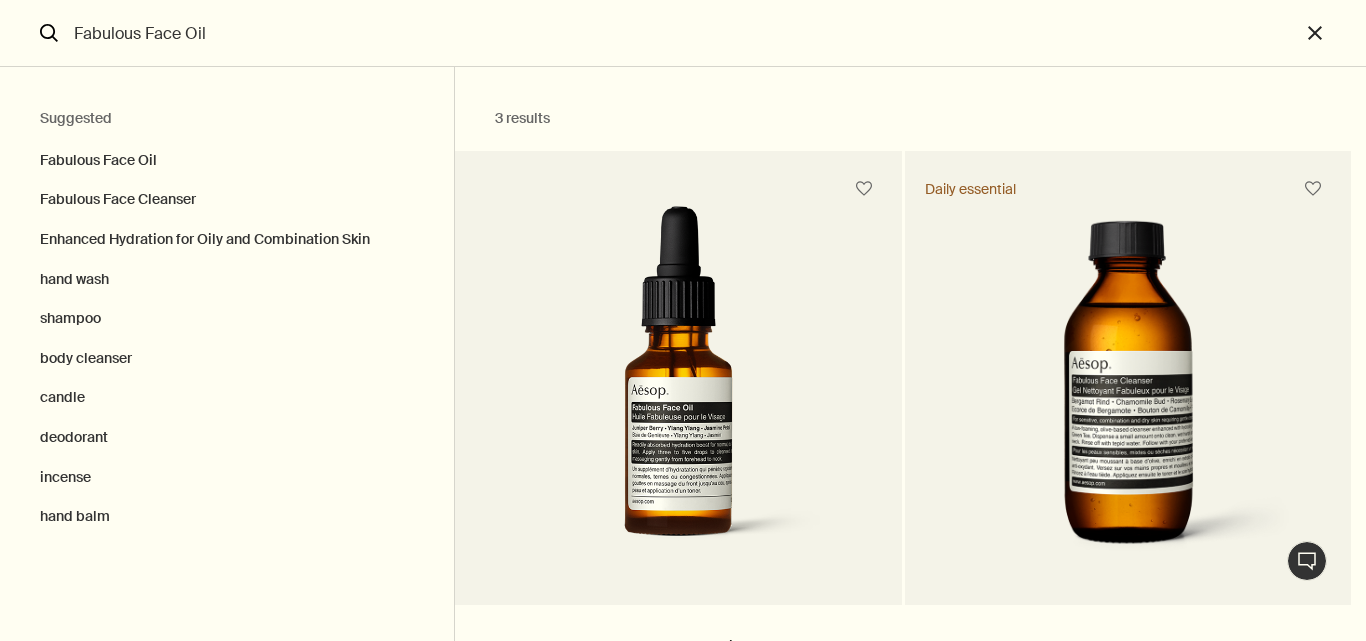 click on "Fabulous Face Oil" at bounding box center (683, 33) 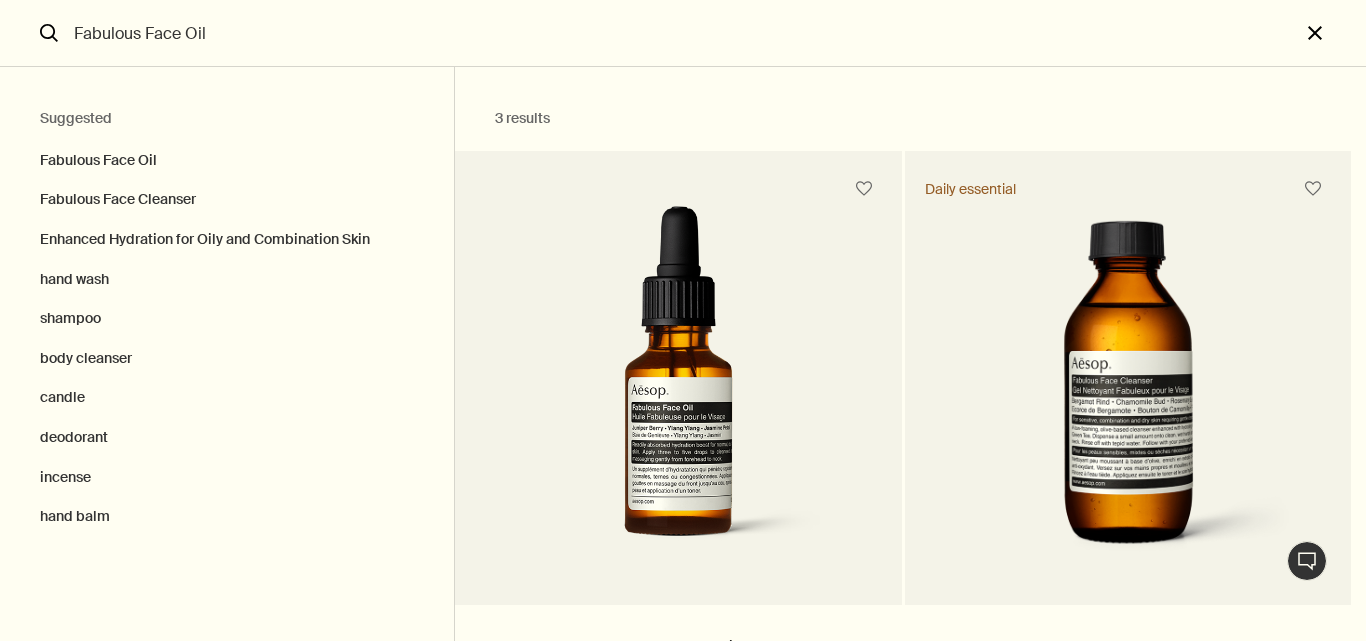 click on "close" at bounding box center [1333, 33] 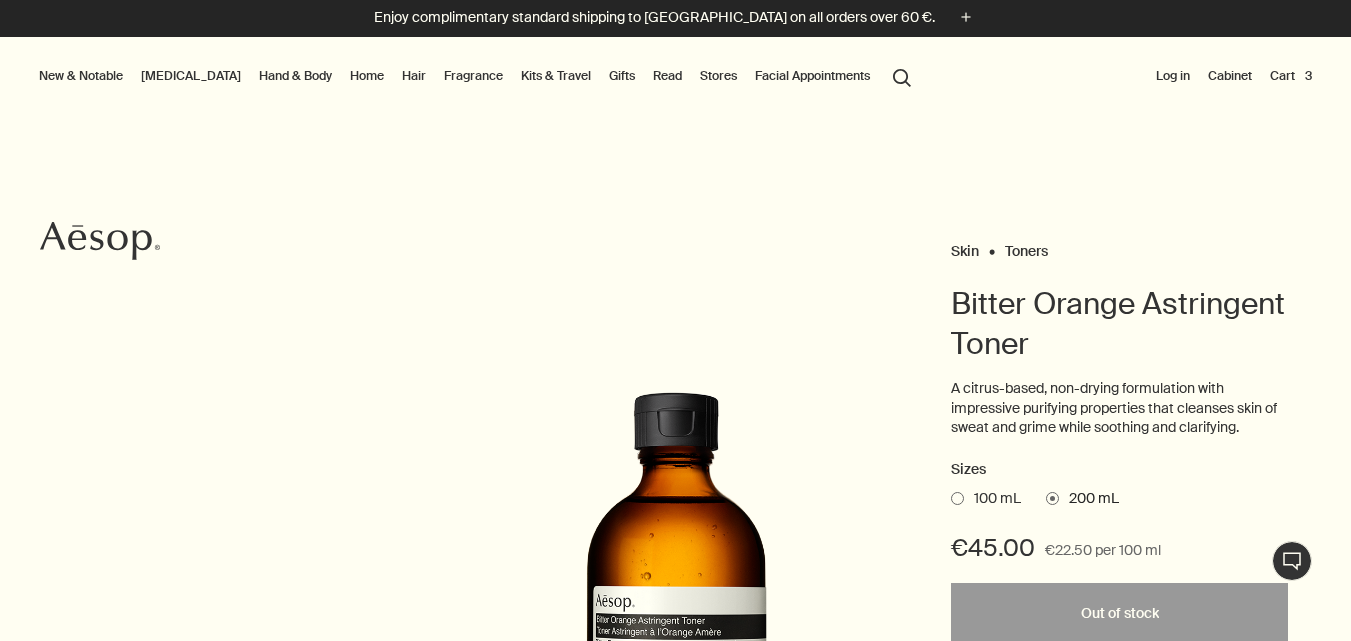 click on "Cart 3" at bounding box center (1291, 76) 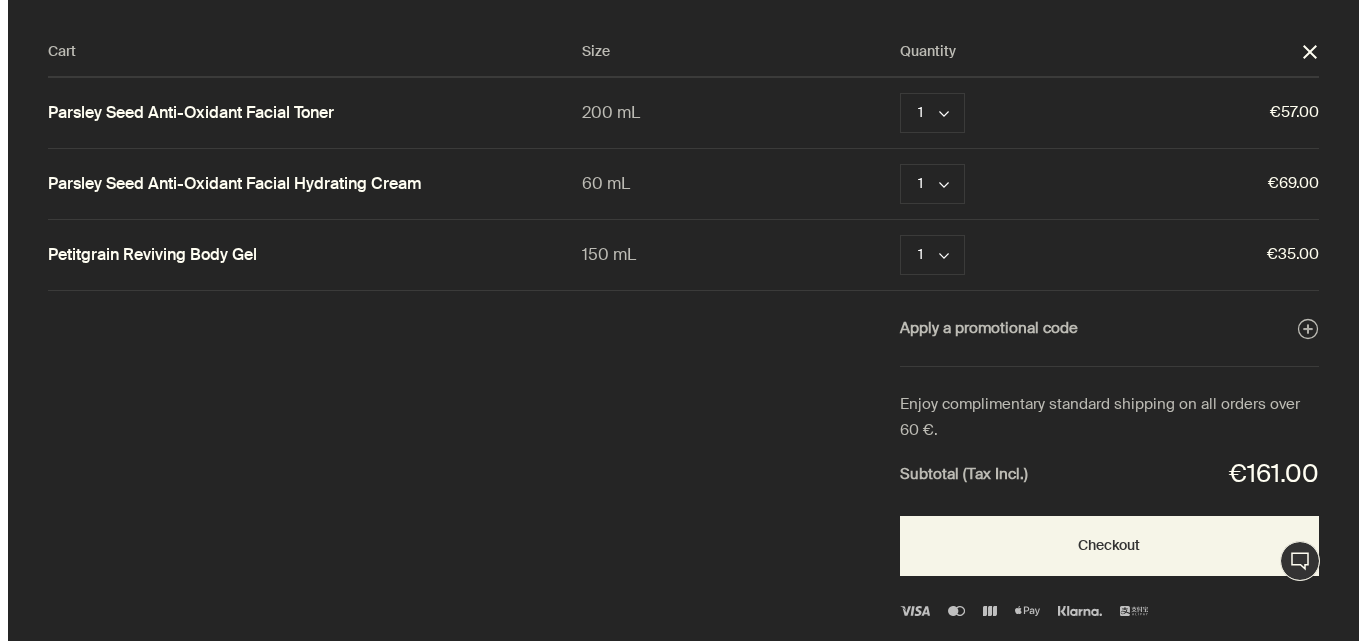 scroll, scrollTop: 0, scrollLeft: 0, axis: both 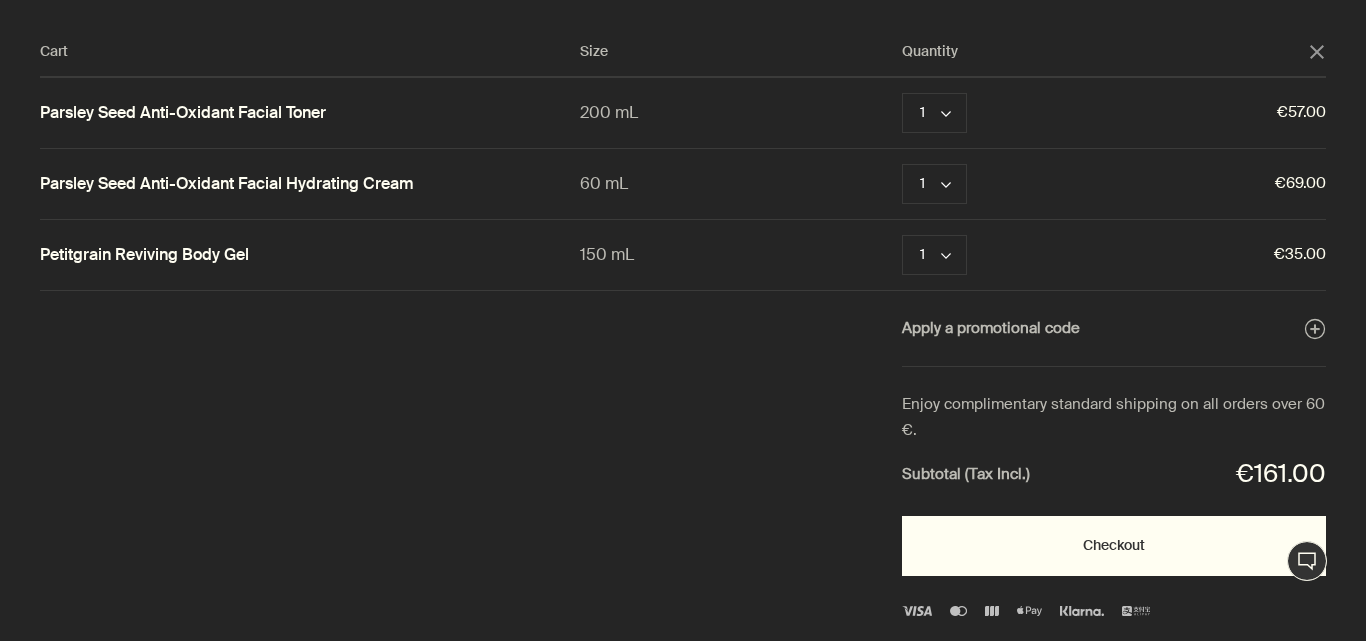 click on "Checkout" at bounding box center (1114, 546) 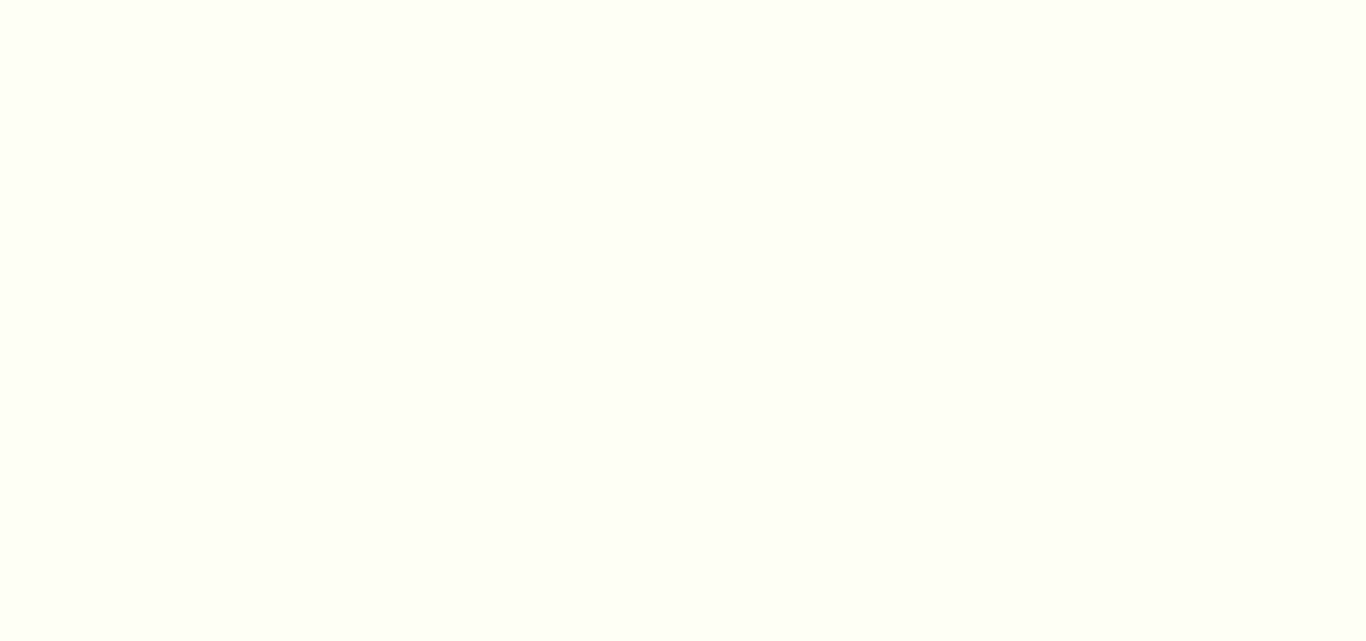 scroll, scrollTop: 0, scrollLeft: 0, axis: both 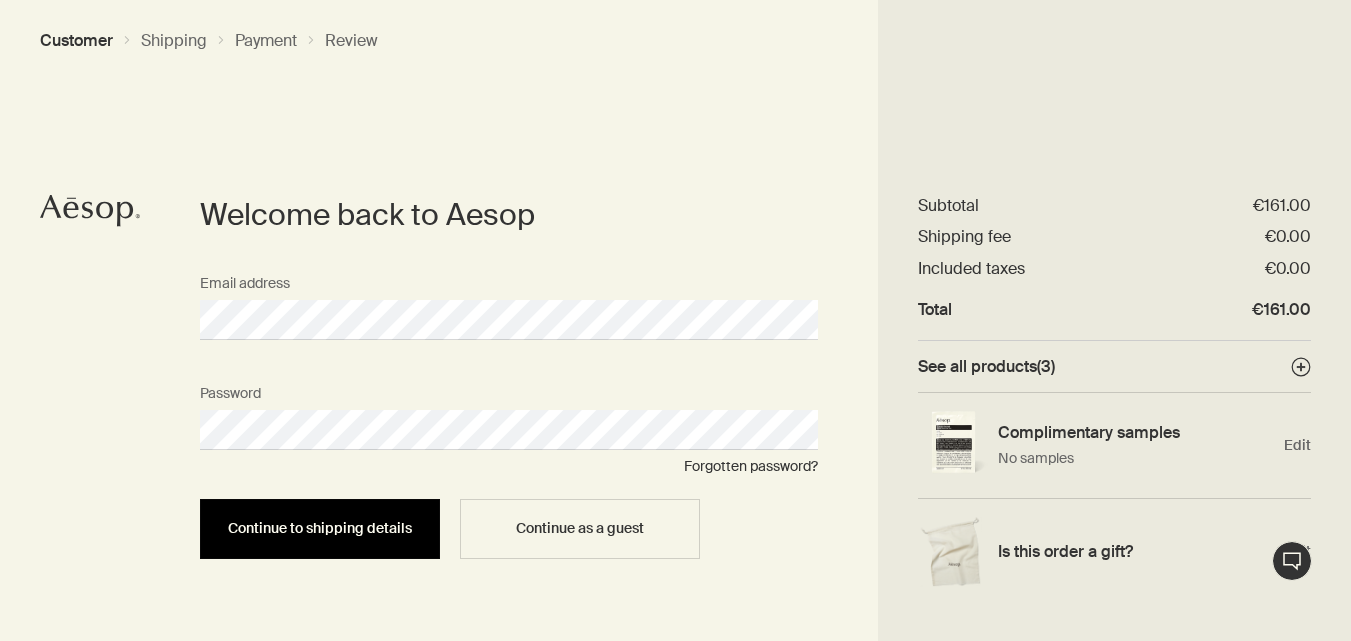 click on "Continue to shipping details" at bounding box center (320, 528) 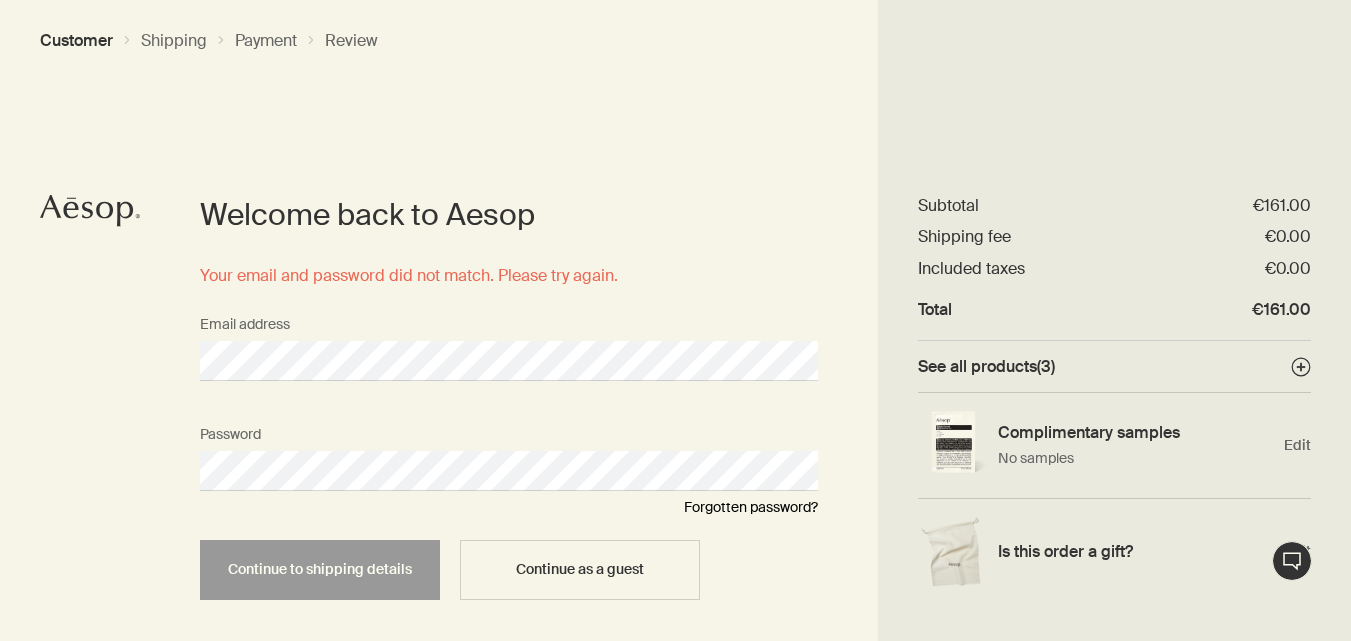 click on "Forgotten password?" at bounding box center (751, 507) 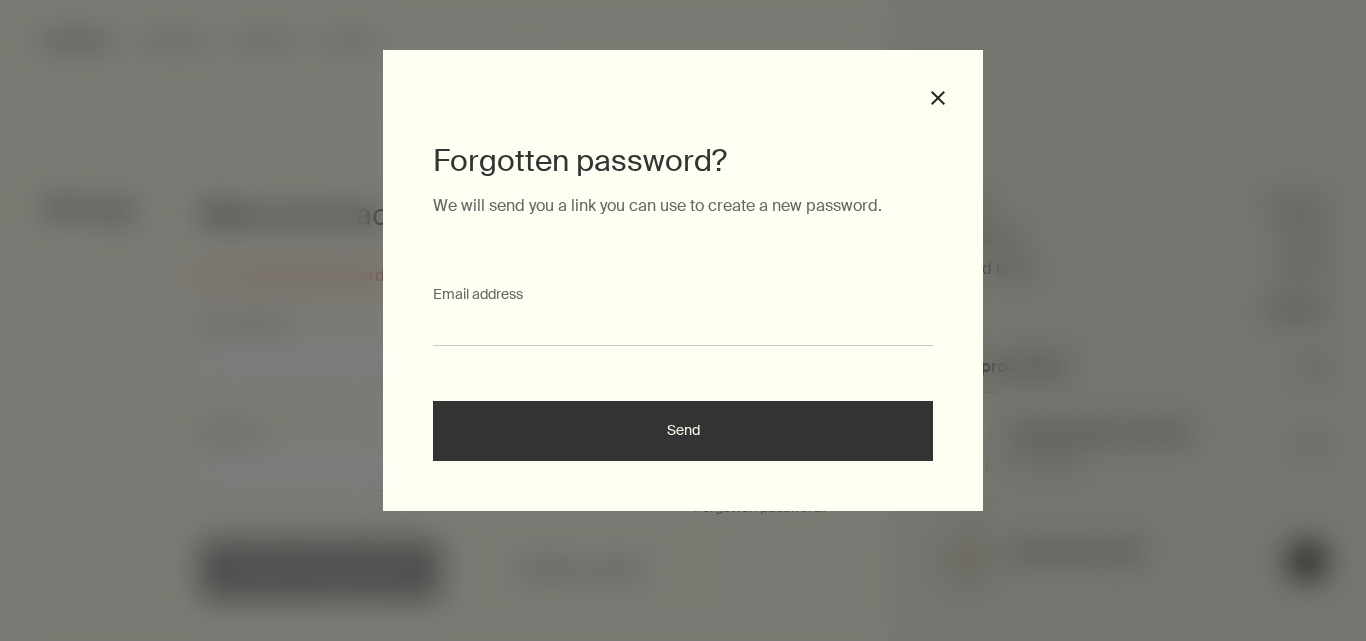 click on "Email address" at bounding box center (683, 327) 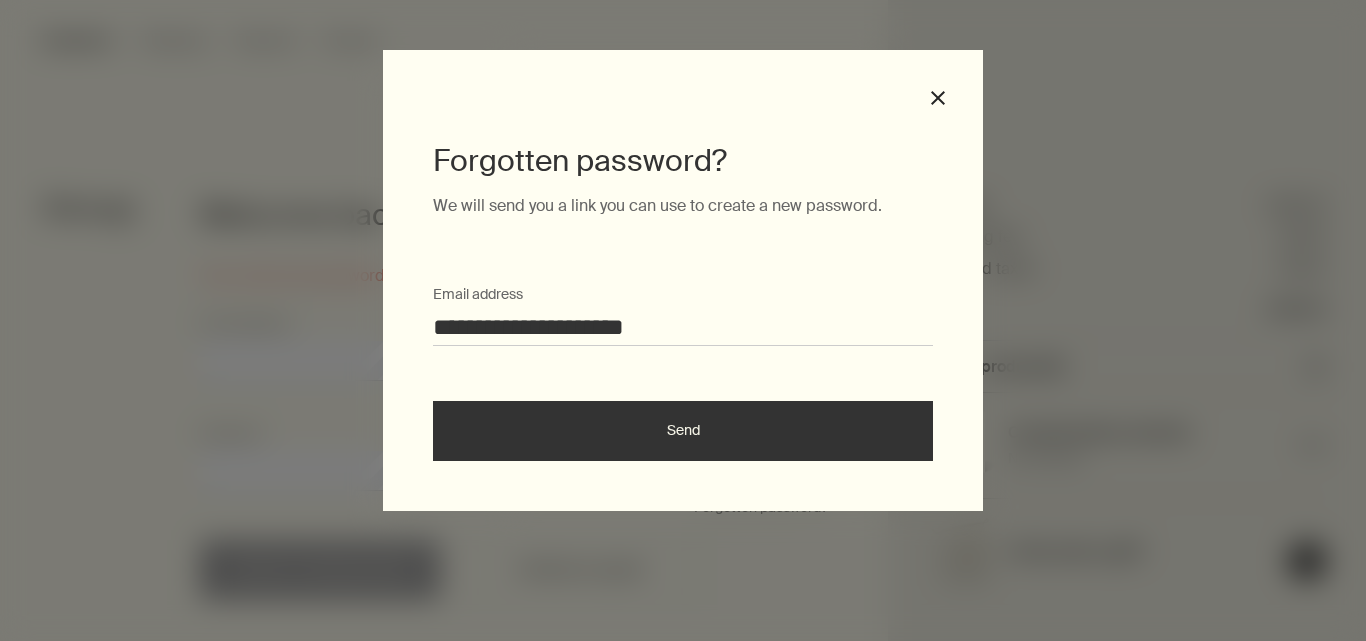 type on "**********" 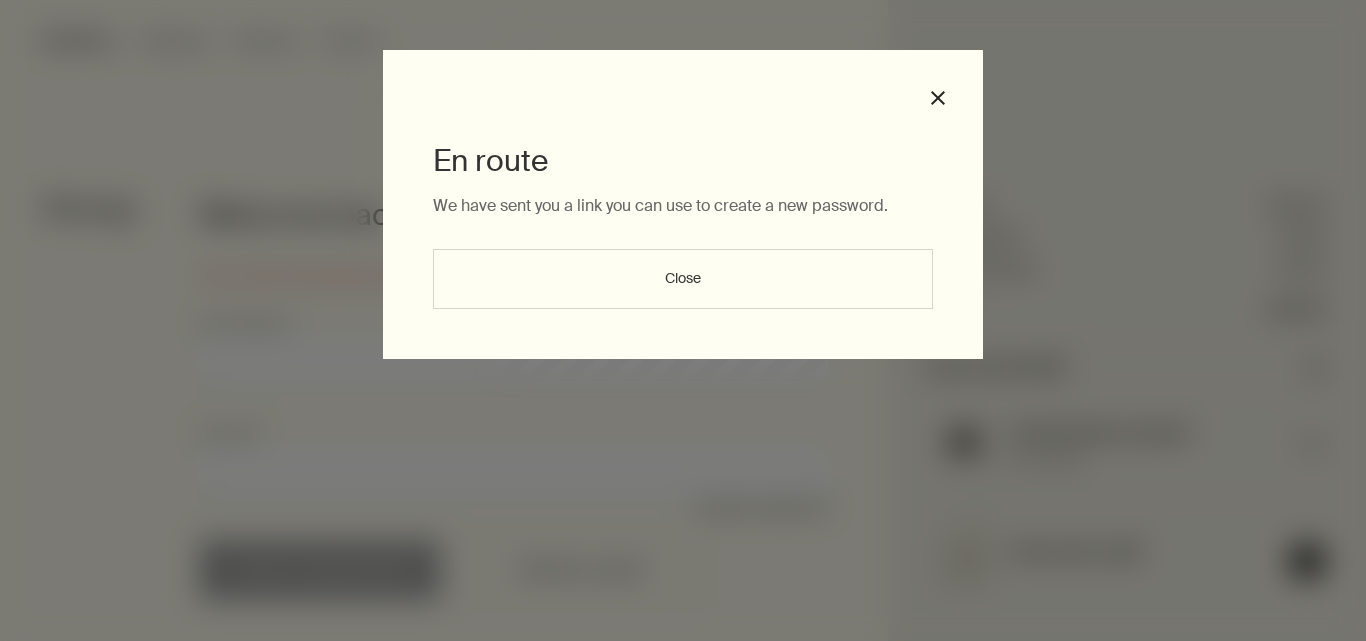click on "Close" at bounding box center (683, 279) 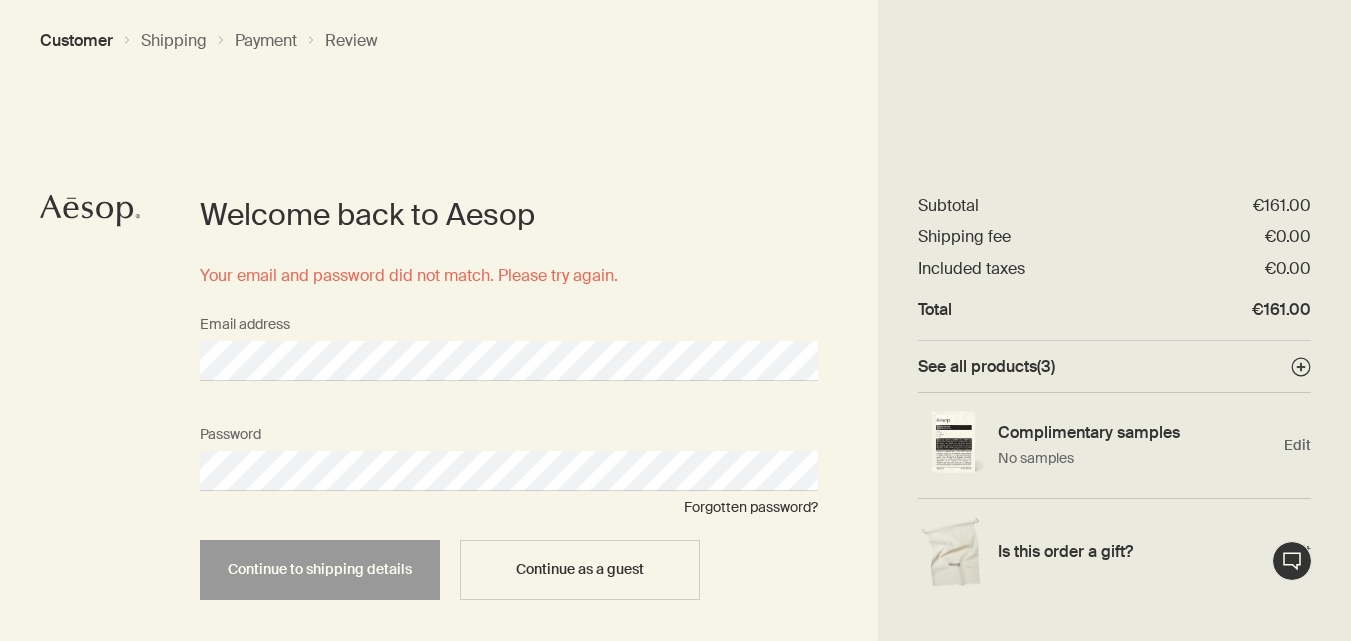click on "Welcome back to Aesop Your email and password did not match. Please try again. Email address Password Forgotten password? Continue to shipping details Continue as a guest" at bounding box center [675, 366] 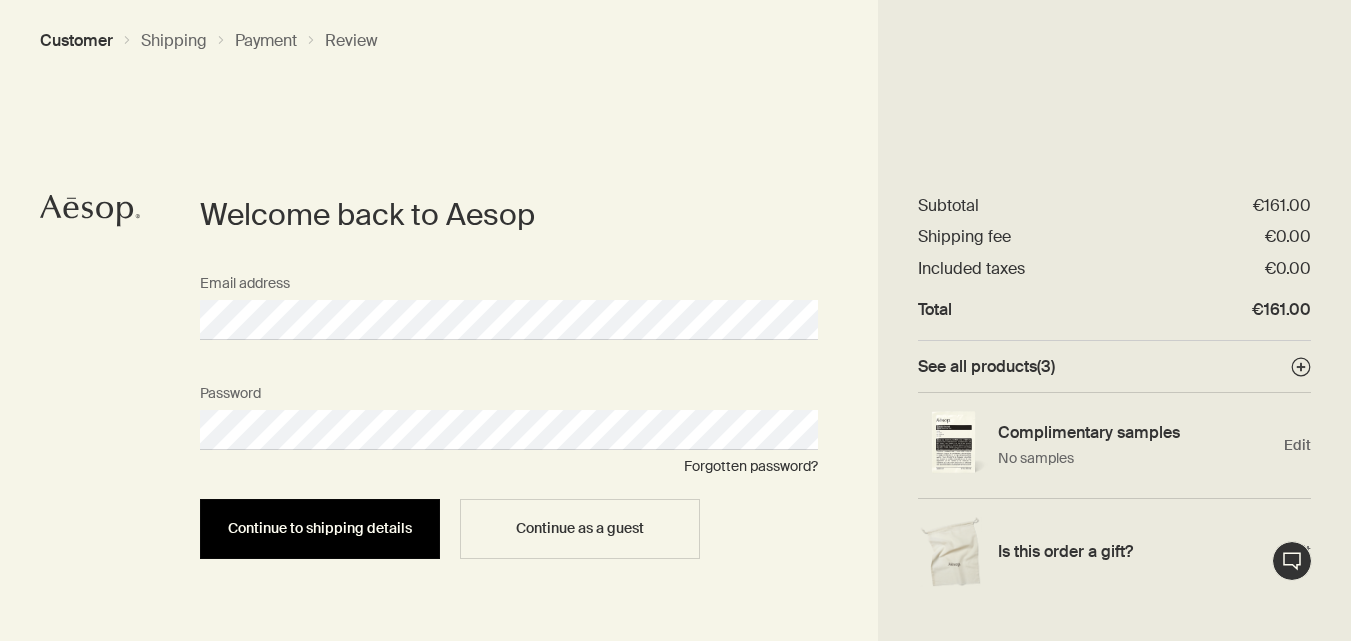 click on "Continue to shipping details" at bounding box center (320, 528) 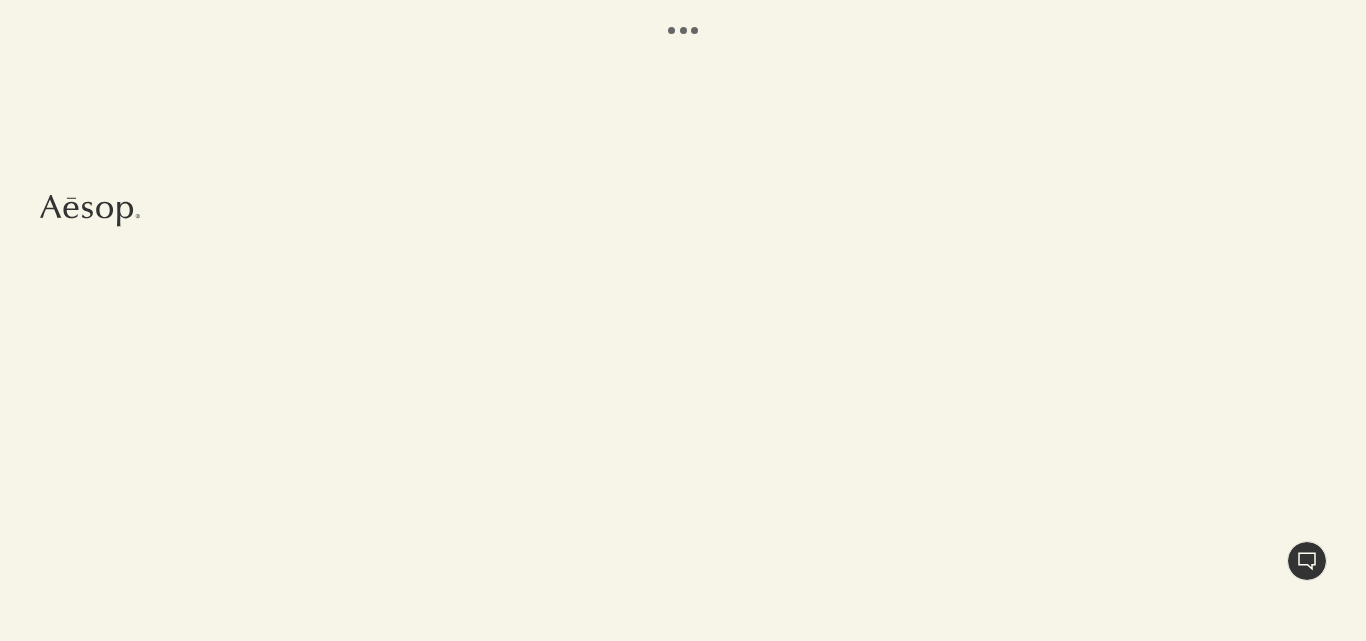 select on "NL" 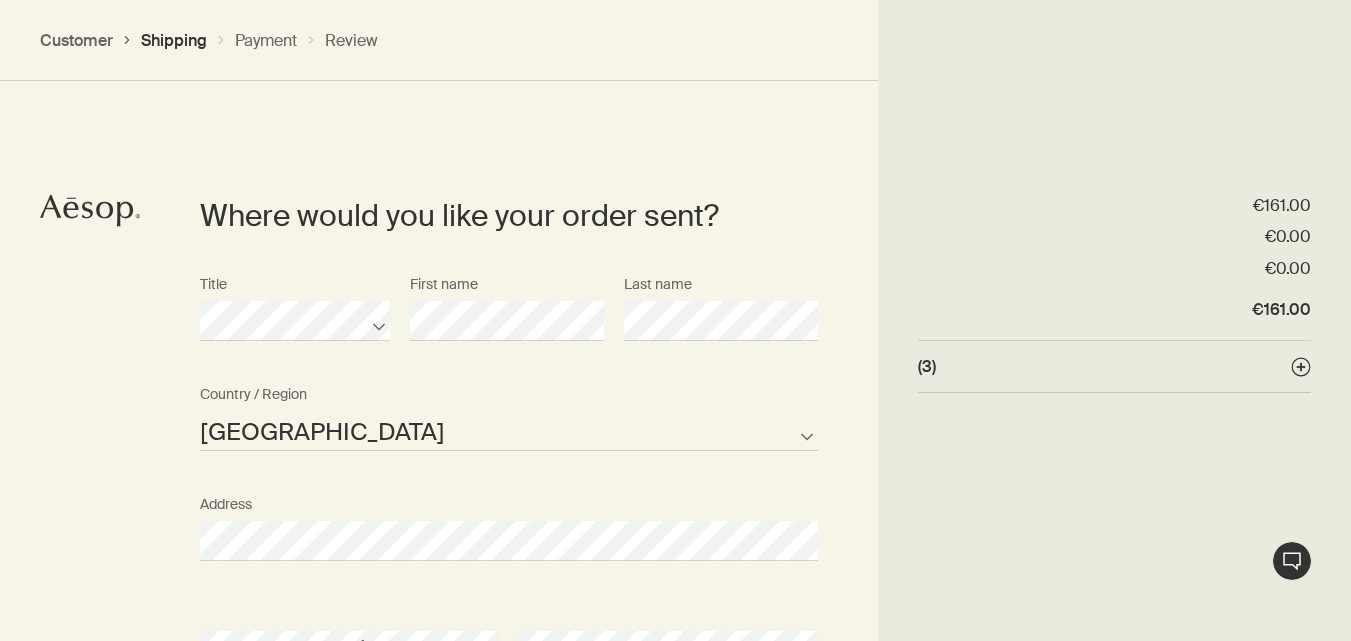 scroll, scrollTop: 448, scrollLeft: 0, axis: vertical 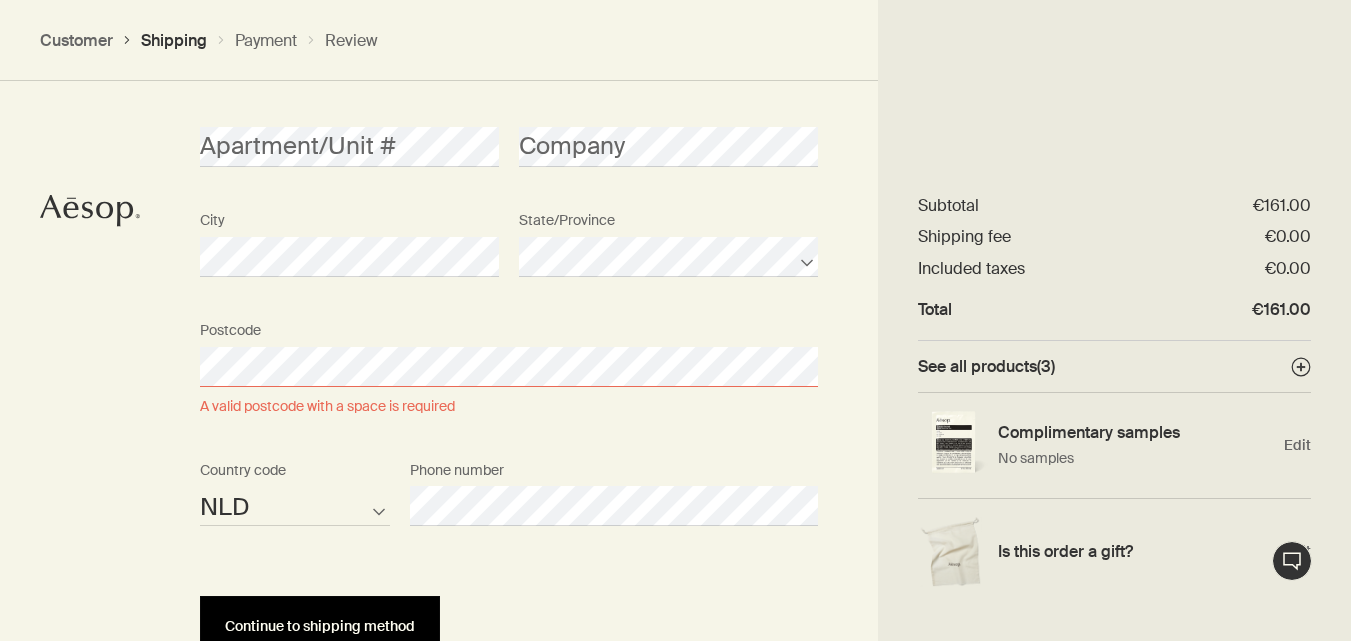 click on "Continue to shipping method" at bounding box center [320, 626] 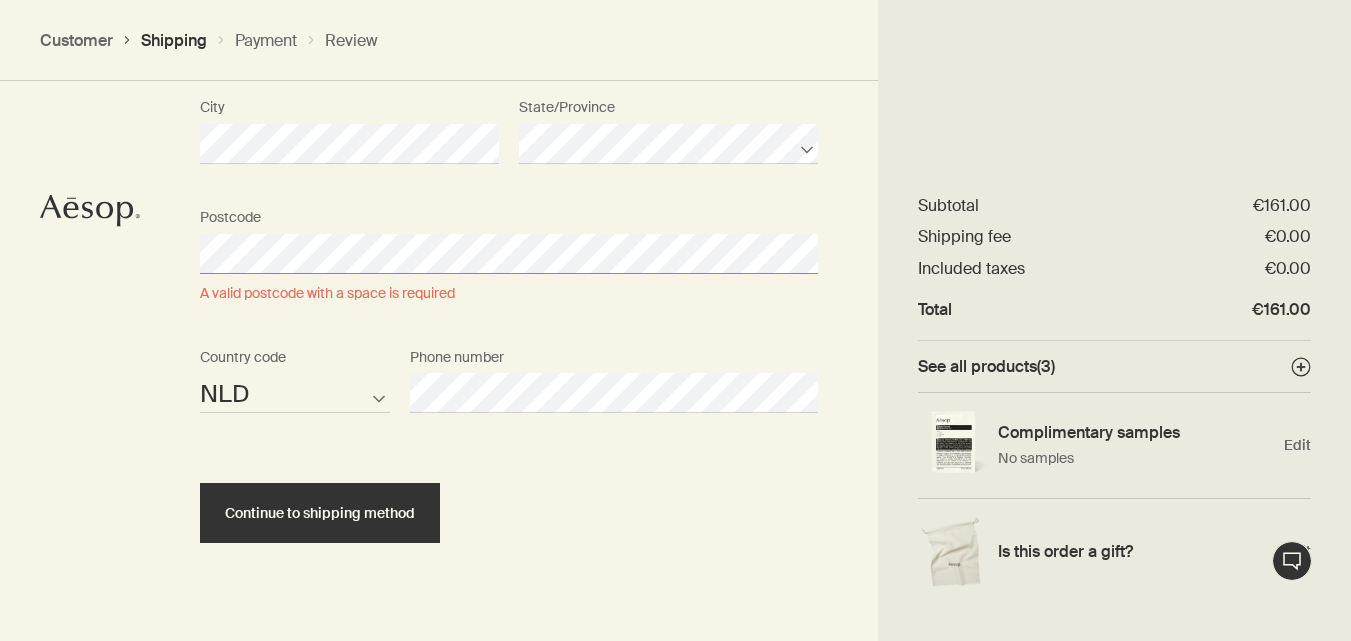 scroll, scrollTop: 1099, scrollLeft: 0, axis: vertical 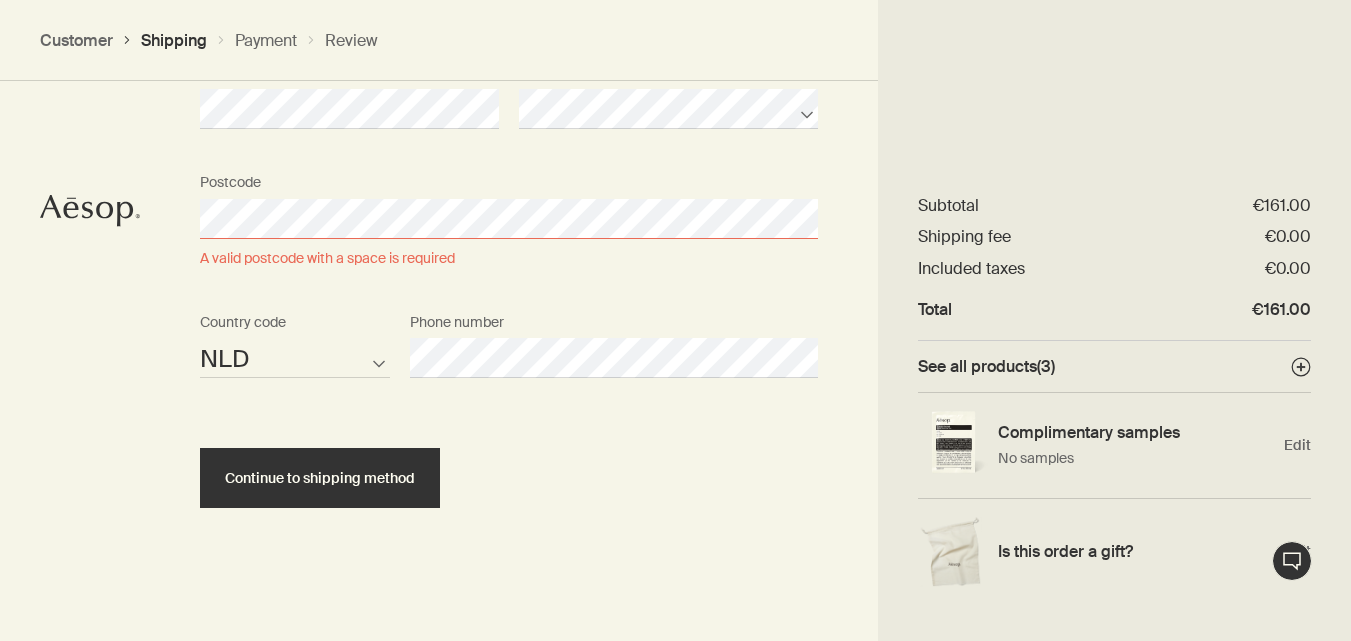 click on "Where would you like your order sent? Title First name Last name Andorra Belgium France Iceland Ireland Luxembourg Monaco Netherlands Portugal San Marino Spain Not listed Country / Region Address Apartment/Unit # Company City State/Province Postcode A valid postcode with a space is required AFG ALB DZA ASM AND AGO AIA ATA ATG ARG ARM ABW AUS AUT AZE BHS BHR BGD BRB BLR BEL BLZ BEN BMU BTN BOL BIH BWA BRA IOT VGB BRN BGR BFA BDI KHM CMR CAN CPV CYM CAF TCD CHL CHN CXR CCK COL COM COK CRI HRV CUB CUW CYP CZE COD DNK DJI DMA DOM TLS ECU EGY SLV GNQ ERI EST ETH FLK FRO FJI FIN FRA PYF GAB GMB GEO DEU GHA GIB GRC GRL GRD GUM GTM GGY GIN GNB GUY HTI HND HKG HUN ISL IND IDN IRN IRQ IRL IMN ISR ITA CIV JAM JPN JEY JOR KAZ KEN KIR XKX KWT KGZ LAO LVA LBN LSO LBR LBY LIE LTU LUX MAC MKD MDG MWI MYS MDV MLI MLT MHL MRT MUS MYT MEX FSM MDA MCO MNG MNE MSR MAR MOZ MMR NAM NRU NPL NLD ANT NCL NZL NIC NER NGA NIU PRK MNP NOR OMN PAK PLW PSE PAN PNG PRY PER PHL PCN POL PRT PRI QAT COG REU ROU RUS RWA BLM SHN KNA LCA MAF SPM" at bounding box center [509, 26] 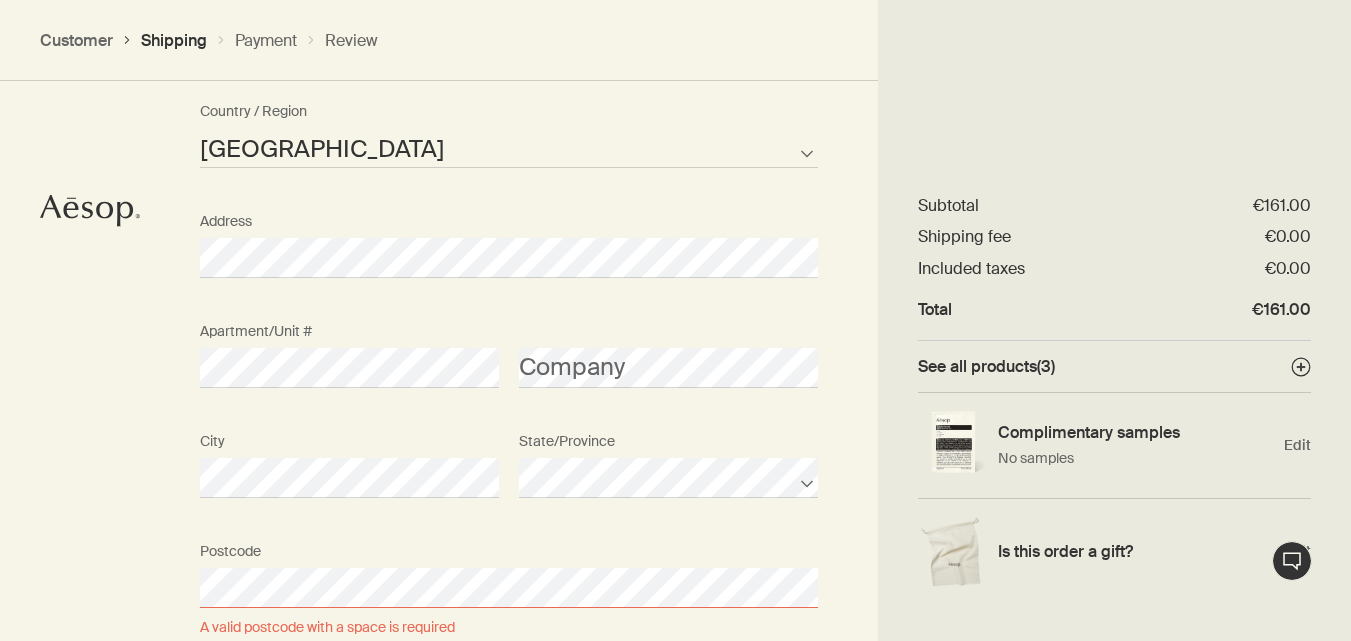 scroll, scrollTop: 719, scrollLeft: 0, axis: vertical 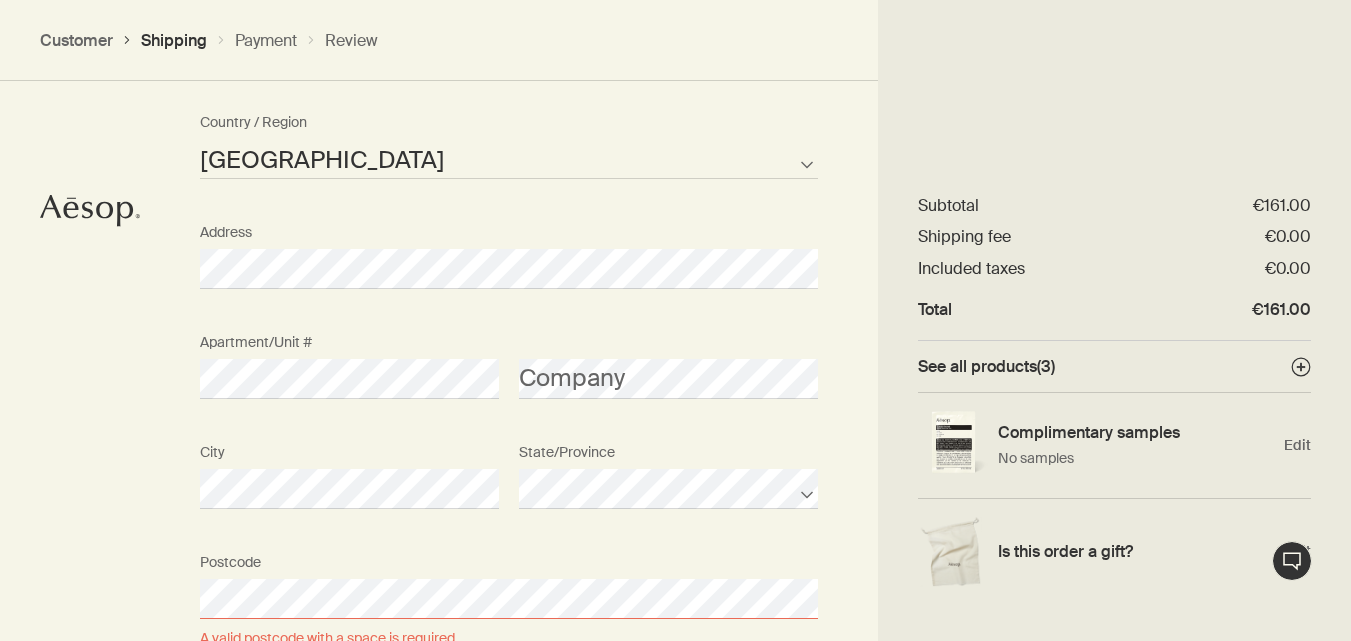 click on "City" at bounding box center (349, 471) 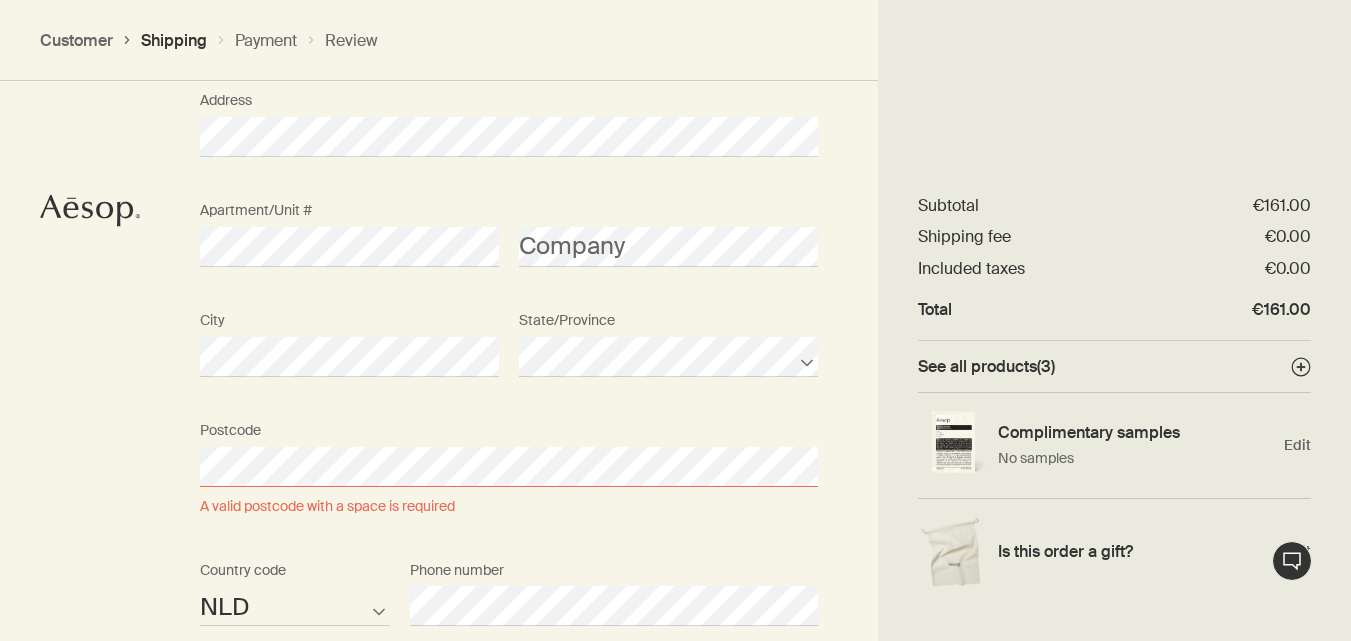 scroll, scrollTop: 894, scrollLeft: 0, axis: vertical 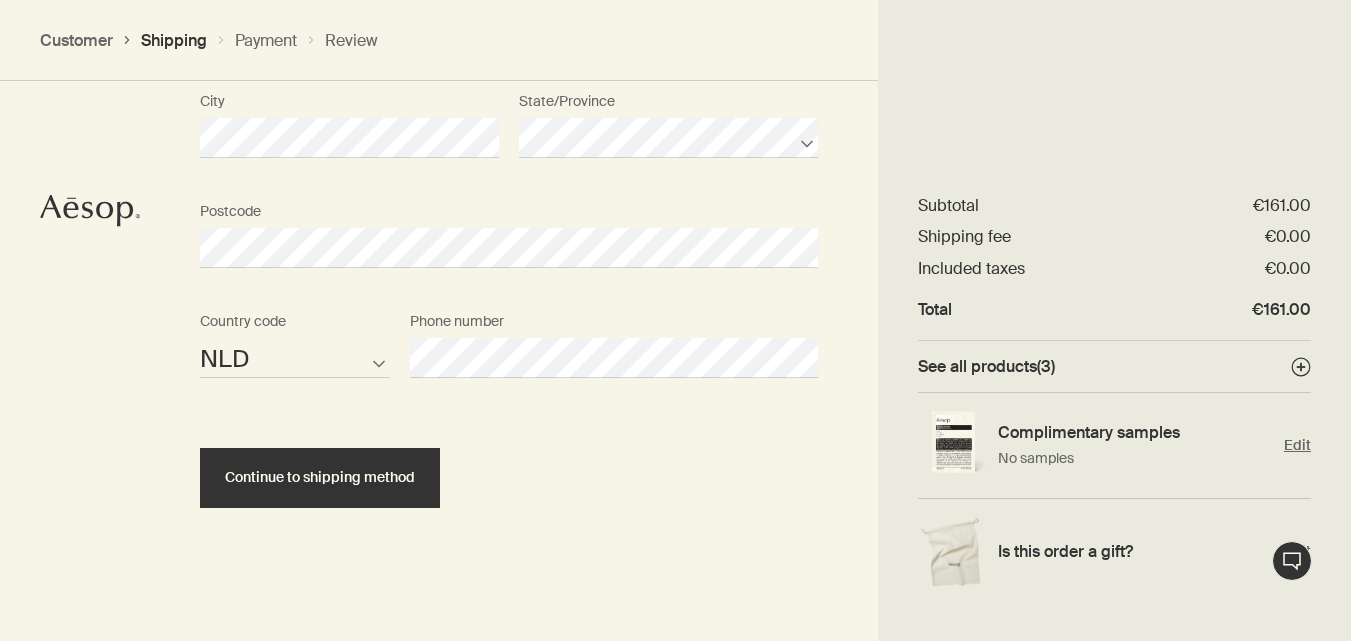 click on "Edit" at bounding box center [1297, 445] 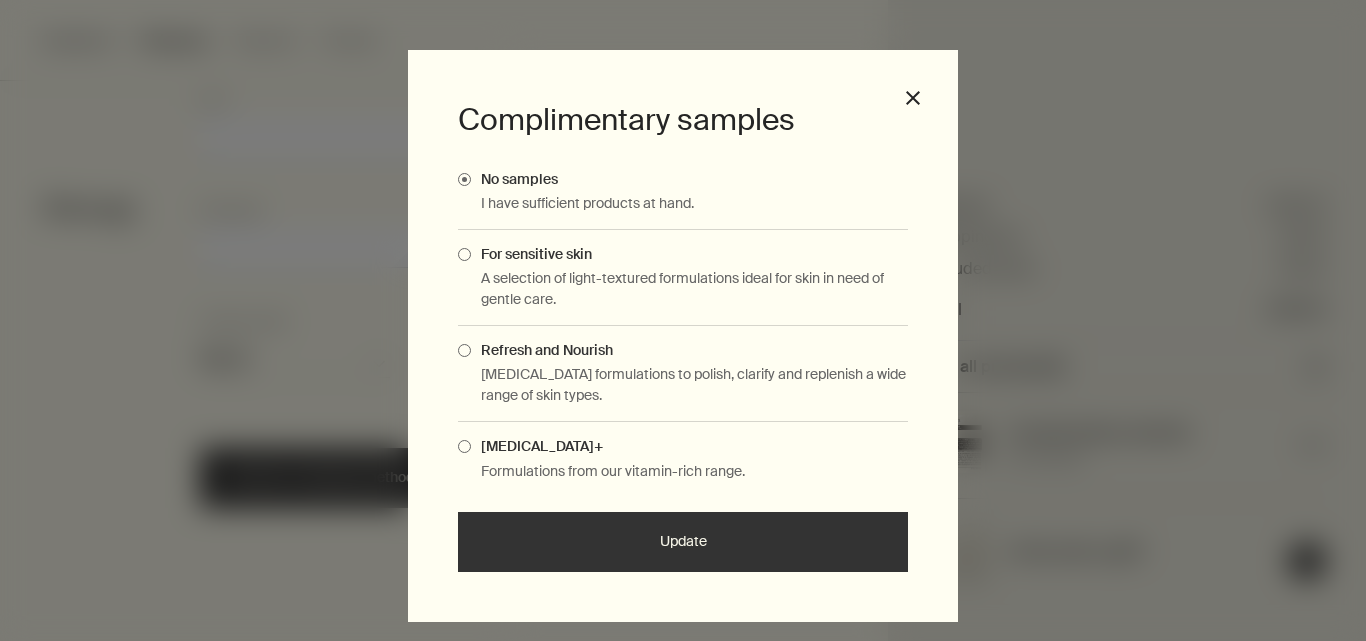 click at bounding box center [464, 254] 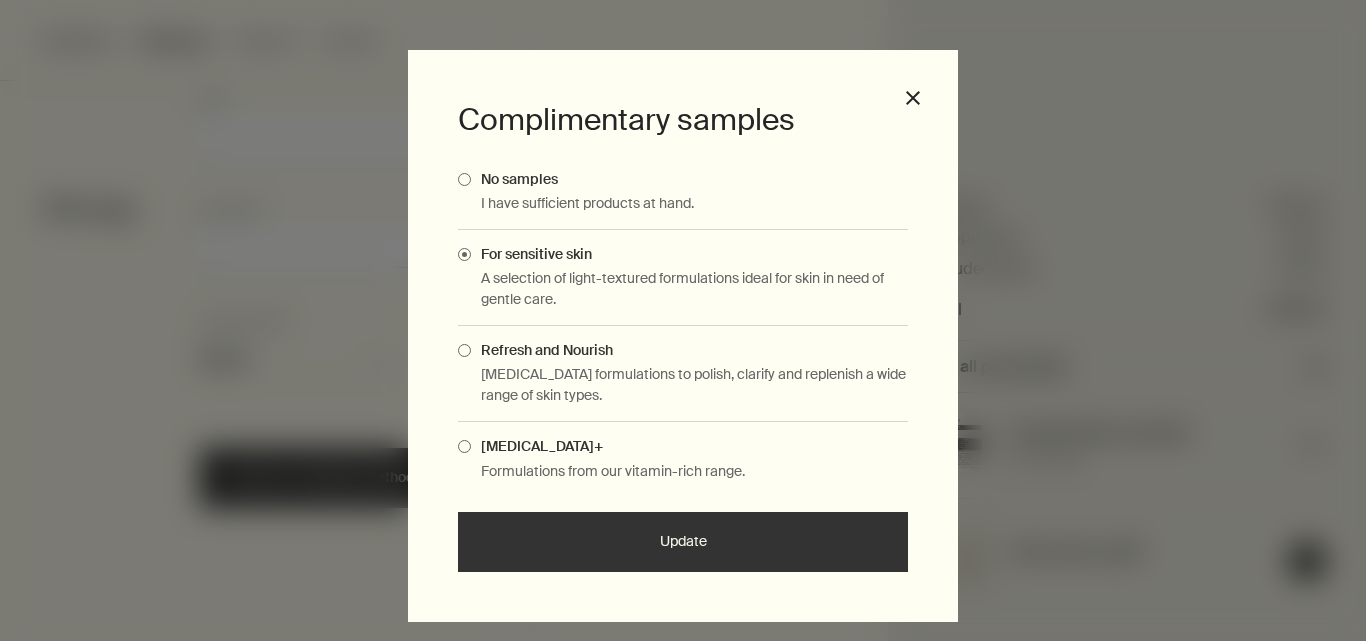 click on "Update" at bounding box center [683, 542] 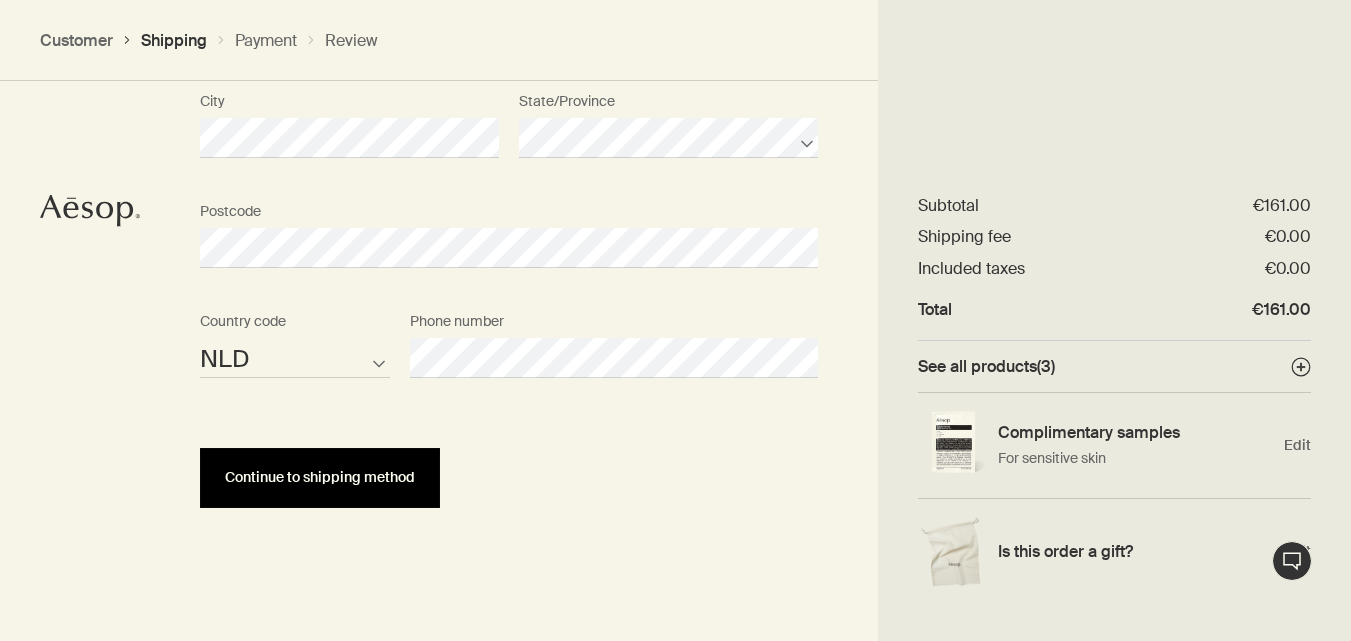 click on "Continue to shipping method" at bounding box center (320, 477) 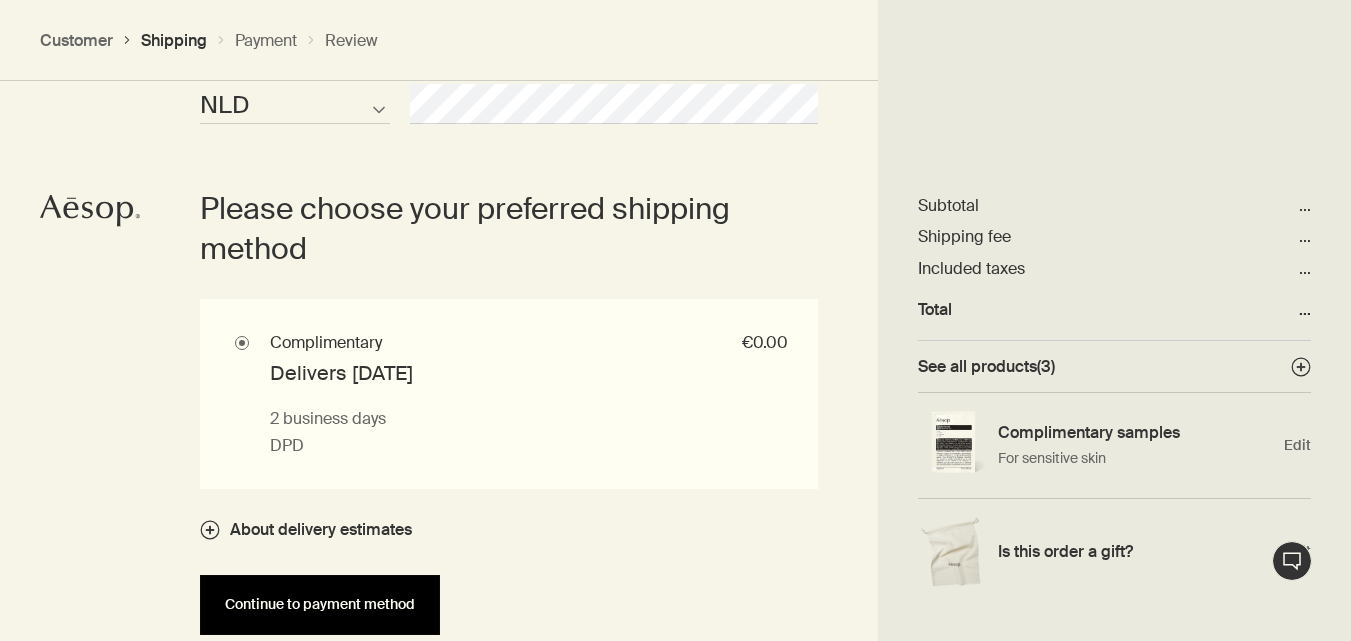 scroll, scrollTop: 1326, scrollLeft: 0, axis: vertical 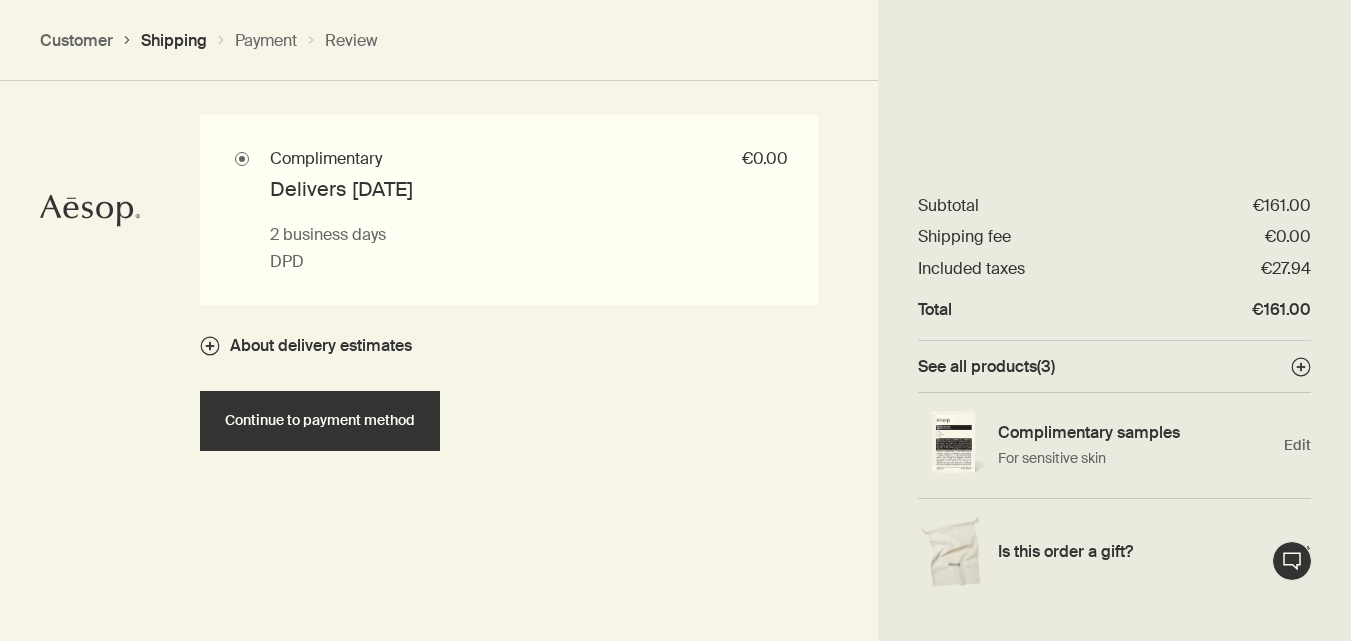 click on "Chat en direct" at bounding box center [1292, 561] 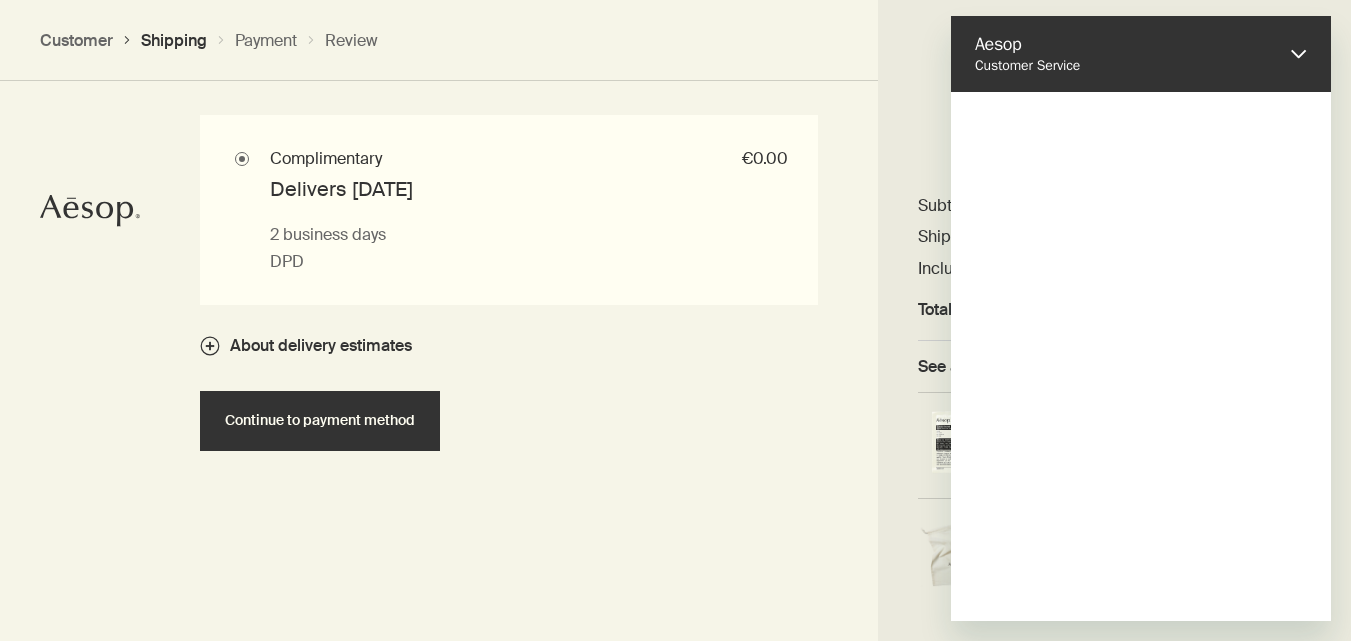 scroll, scrollTop: 0, scrollLeft: 0, axis: both 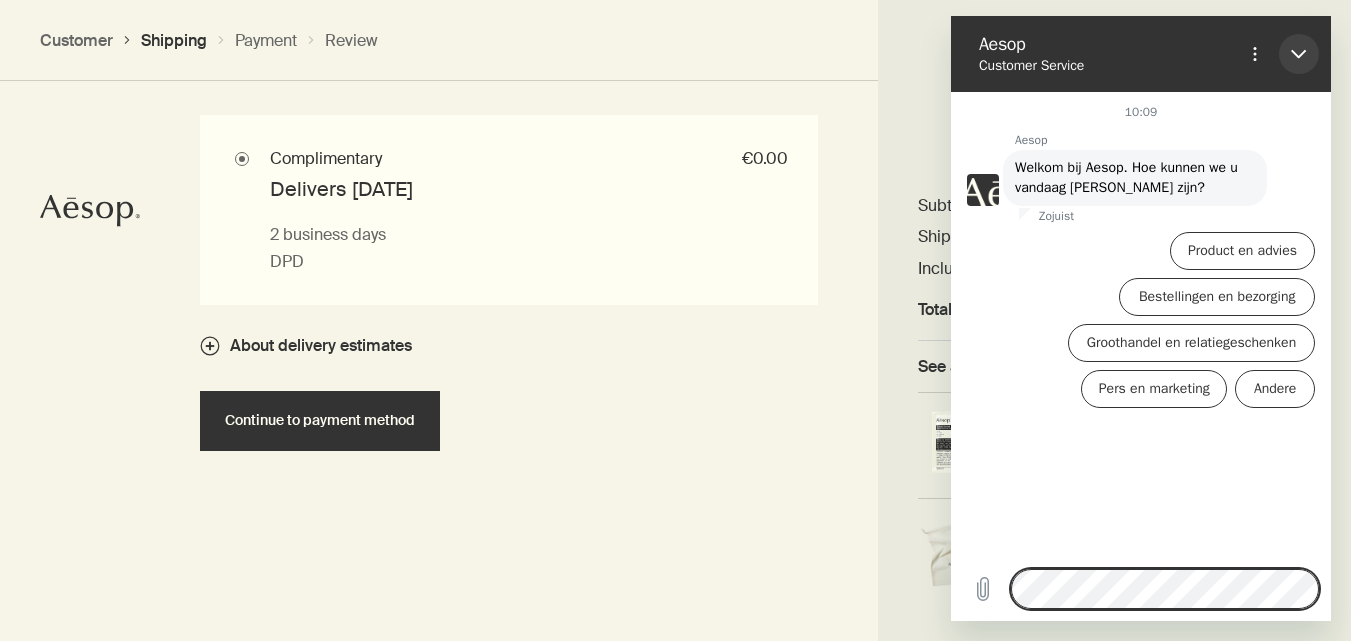 click 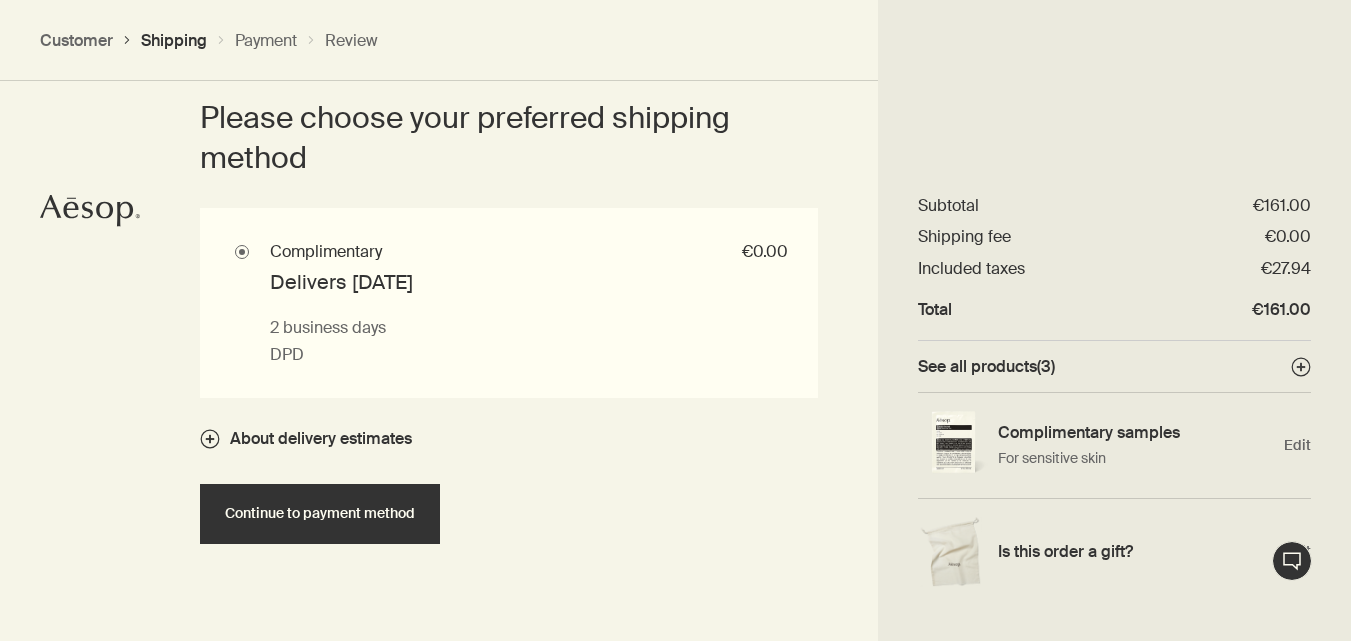 scroll, scrollTop: 1411, scrollLeft: 0, axis: vertical 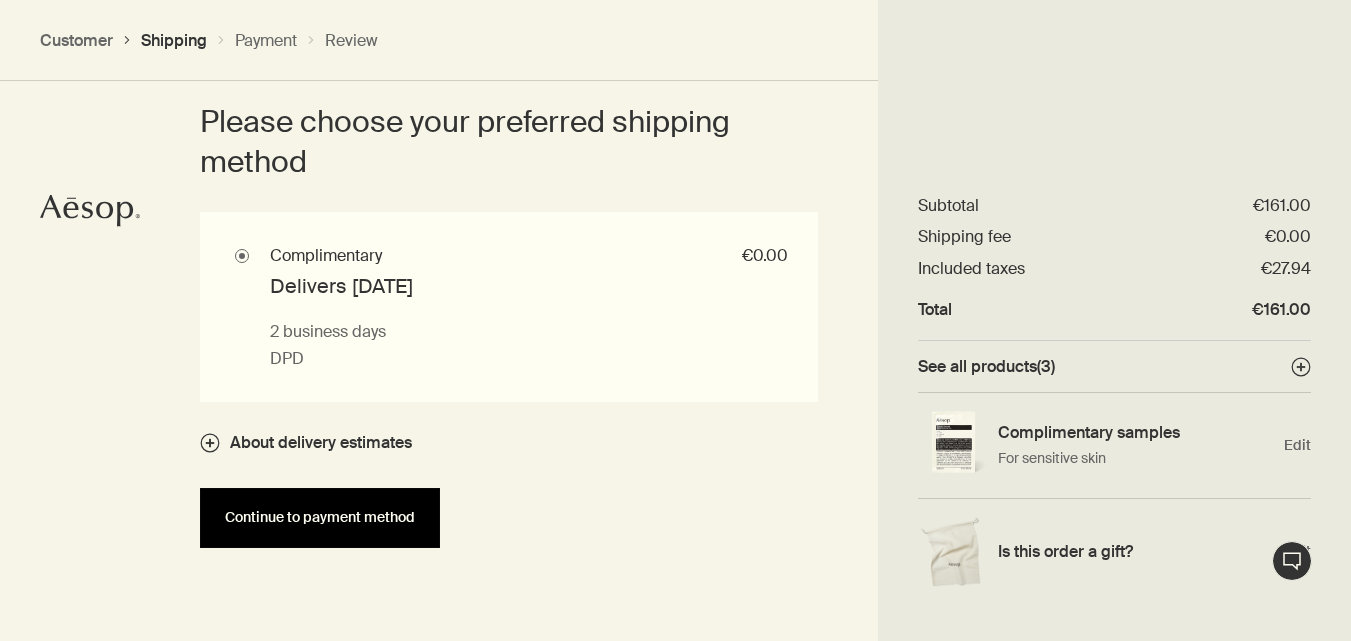click on "Continue to payment method" at bounding box center [320, 517] 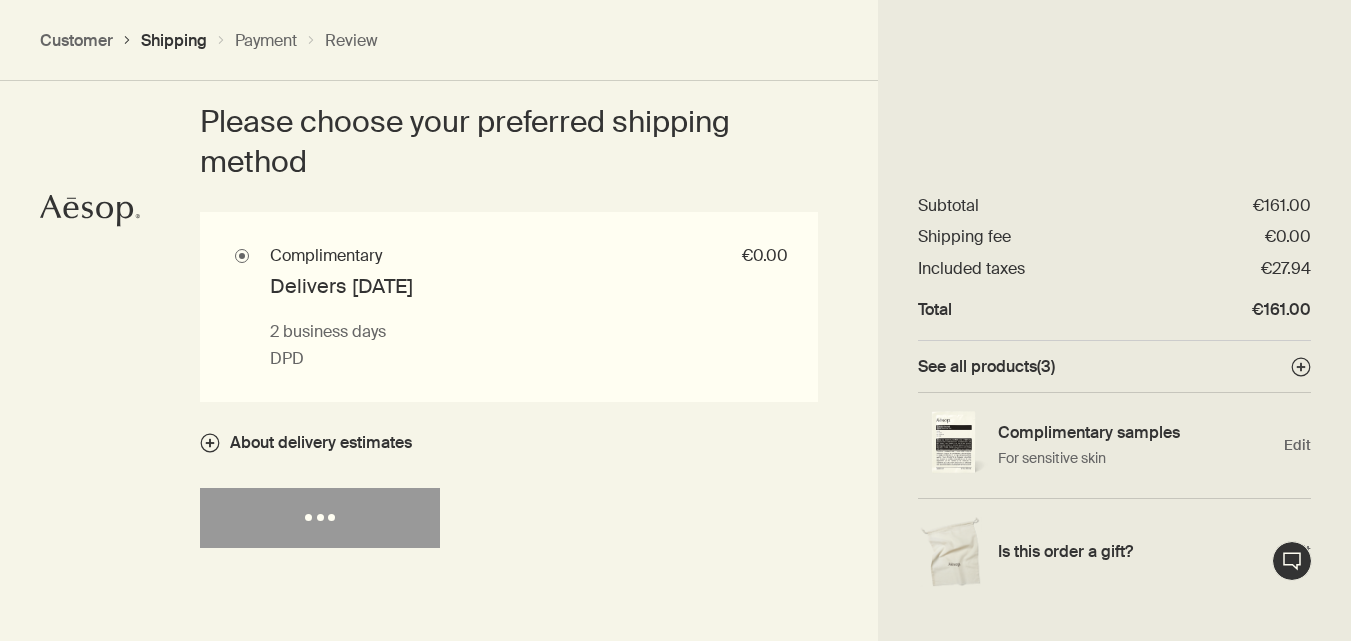 select on "NL" 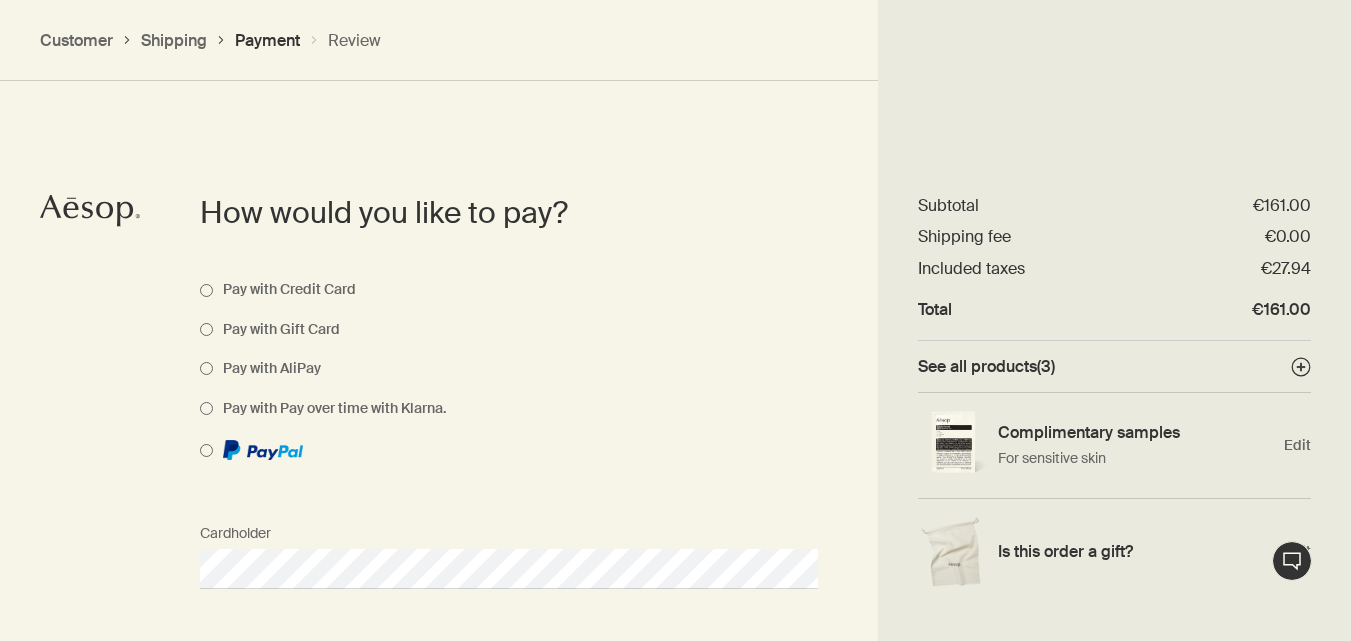 scroll, scrollTop: 1002, scrollLeft: 0, axis: vertical 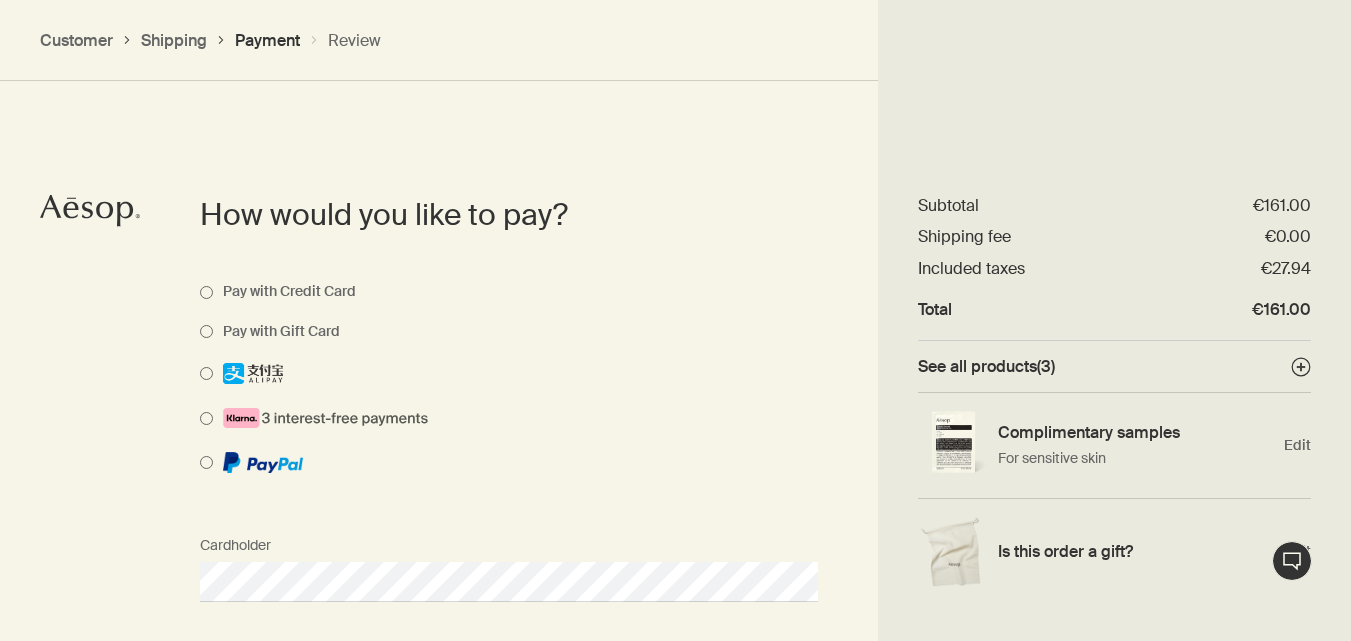 select on "NL" 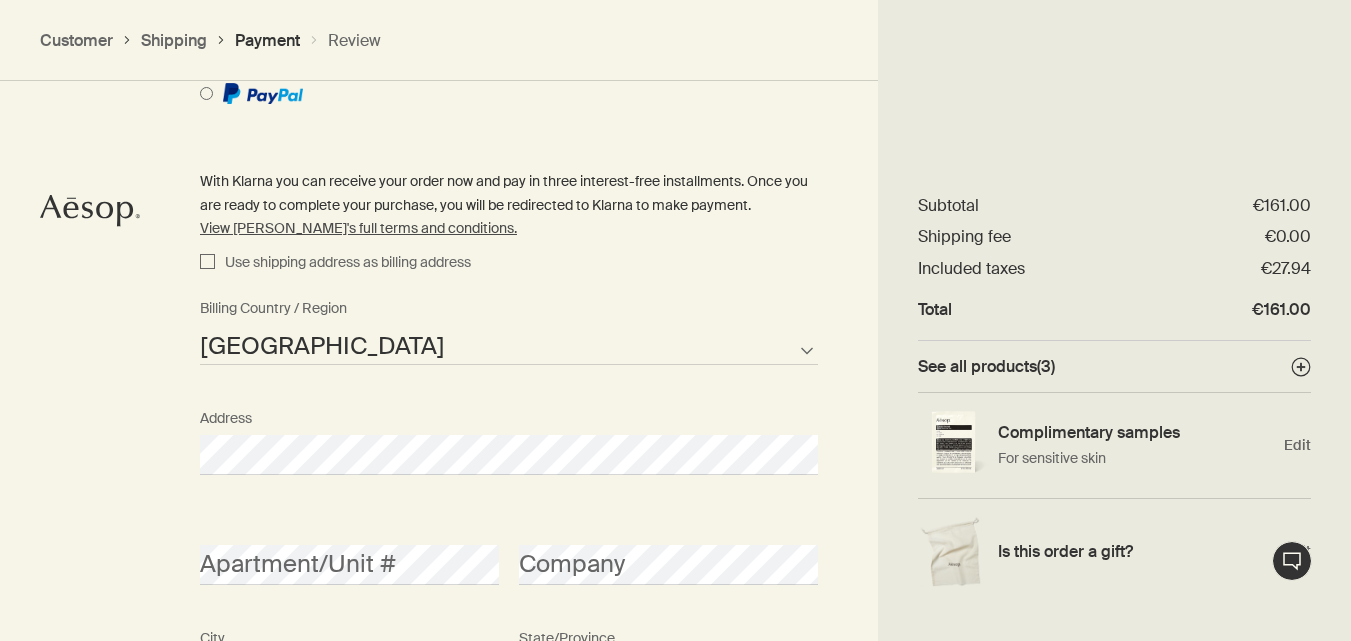 scroll, scrollTop: 1401, scrollLeft: 0, axis: vertical 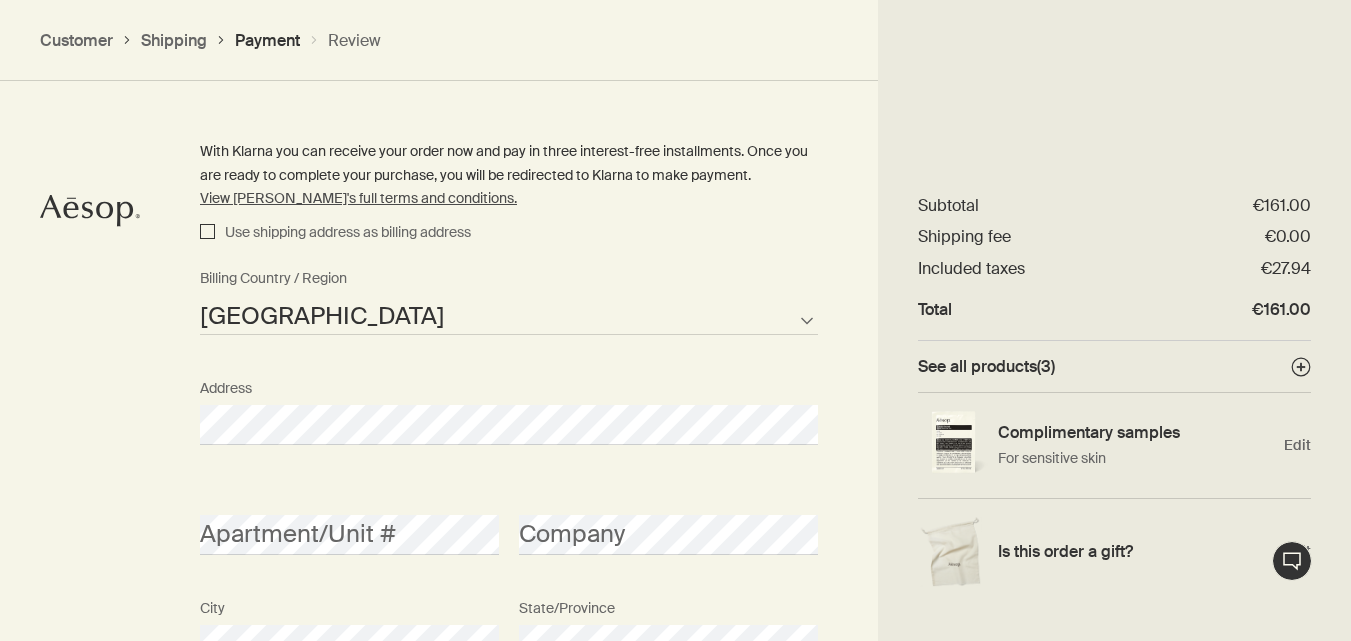 click on "Use shipping address as billing address" at bounding box center (207, 233) 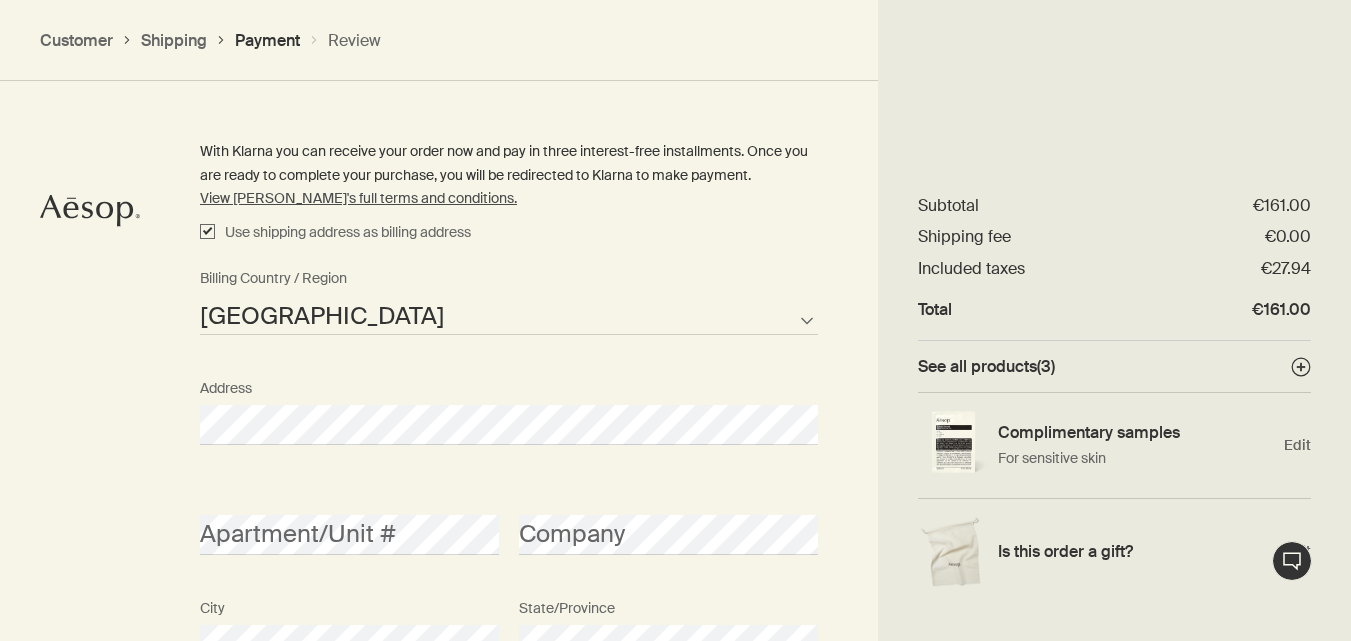 checkbox on "true" 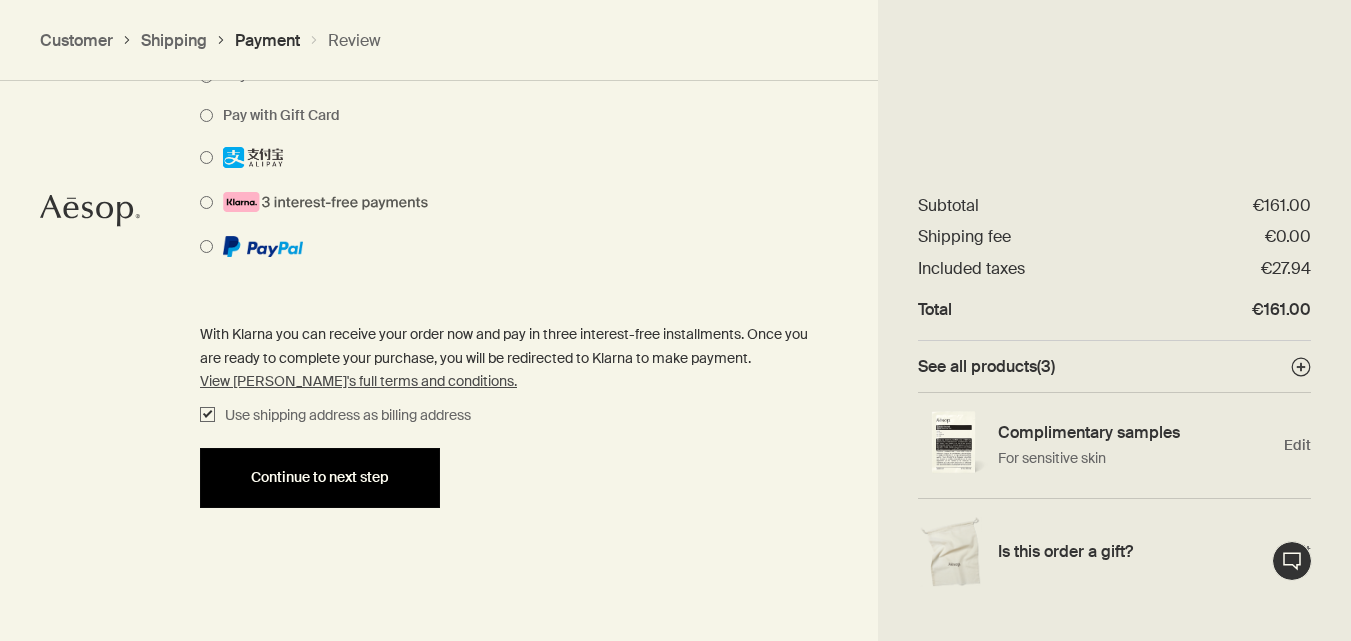 click on "Continue to next step" at bounding box center [320, 477] 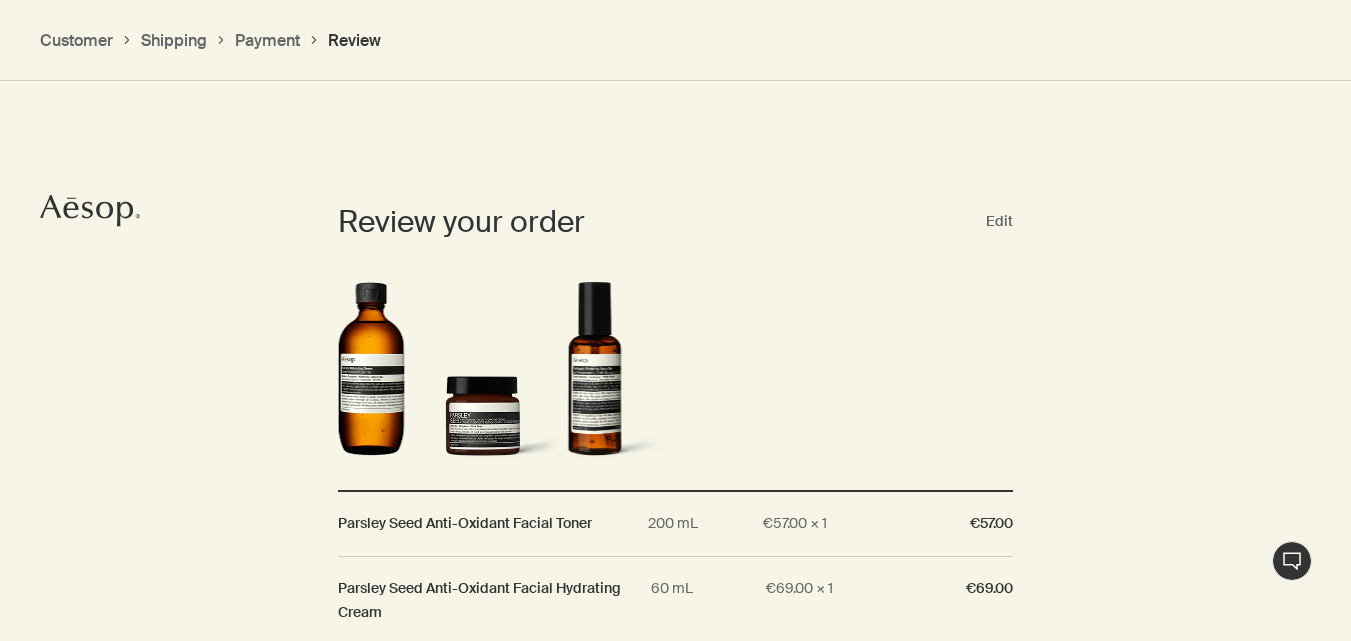 scroll, scrollTop: 1378, scrollLeft: 0, axis: vertical 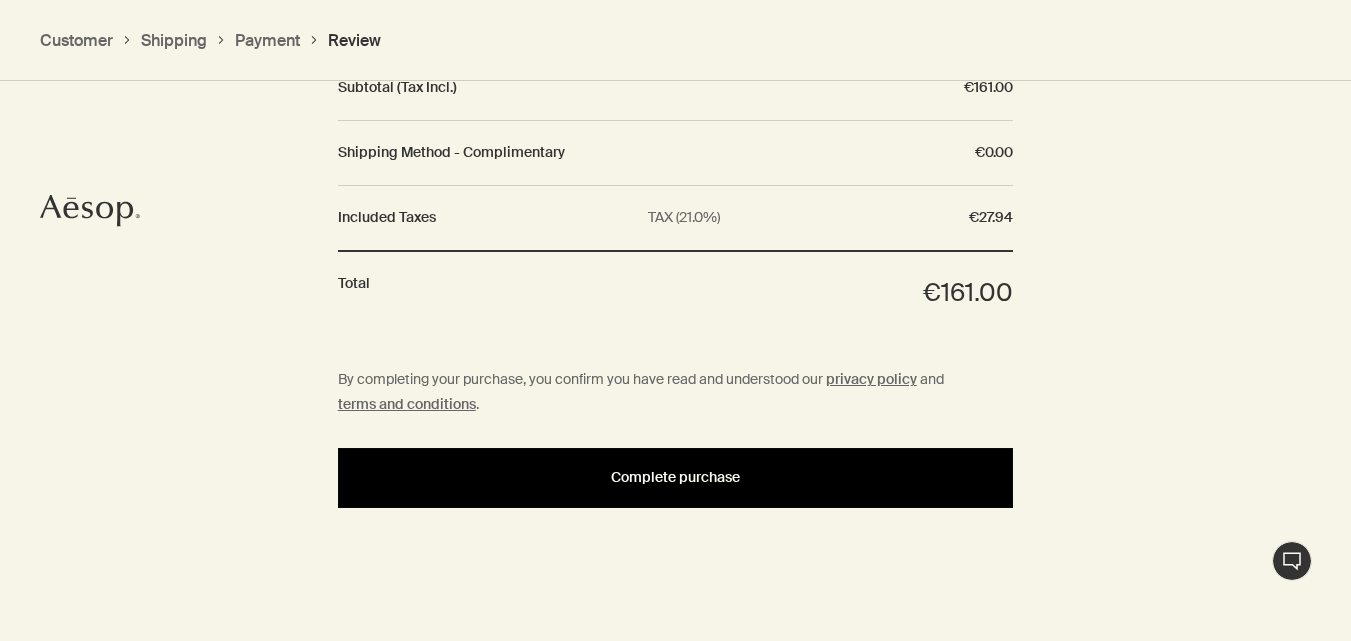 click on "Complete purchase" at bounding box center [676, 478] 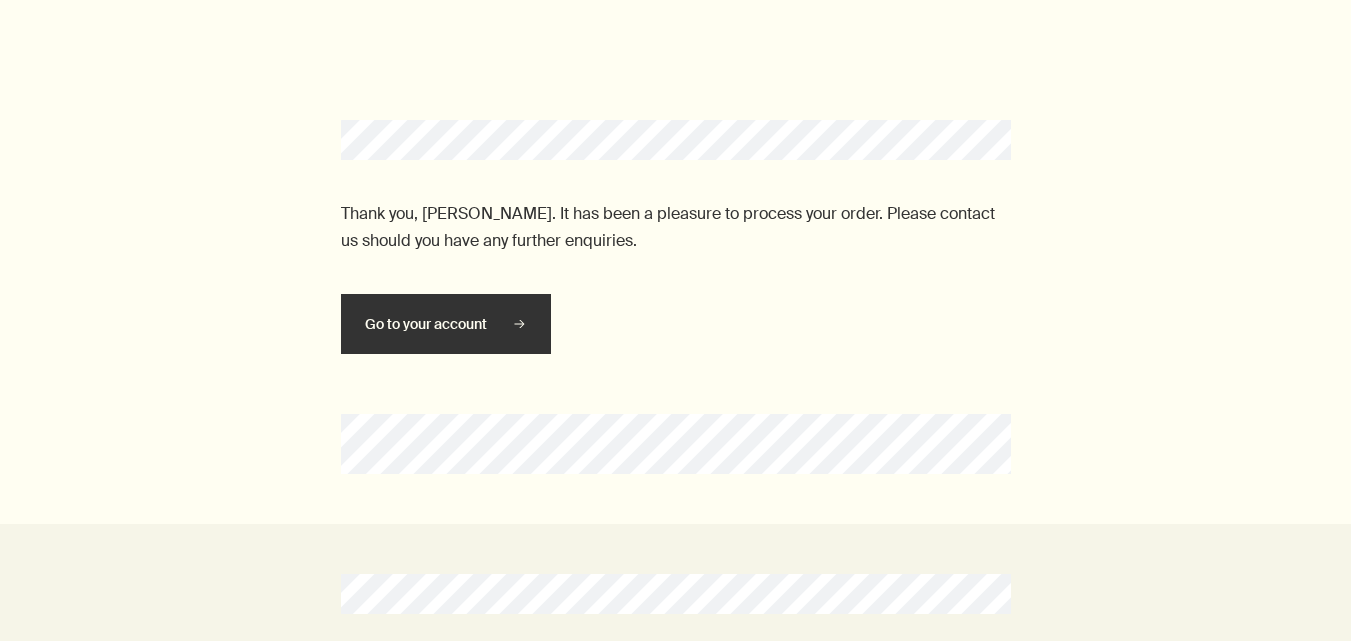 scroll, scrollTop: 0, scrollLeft: 0, axis: both 